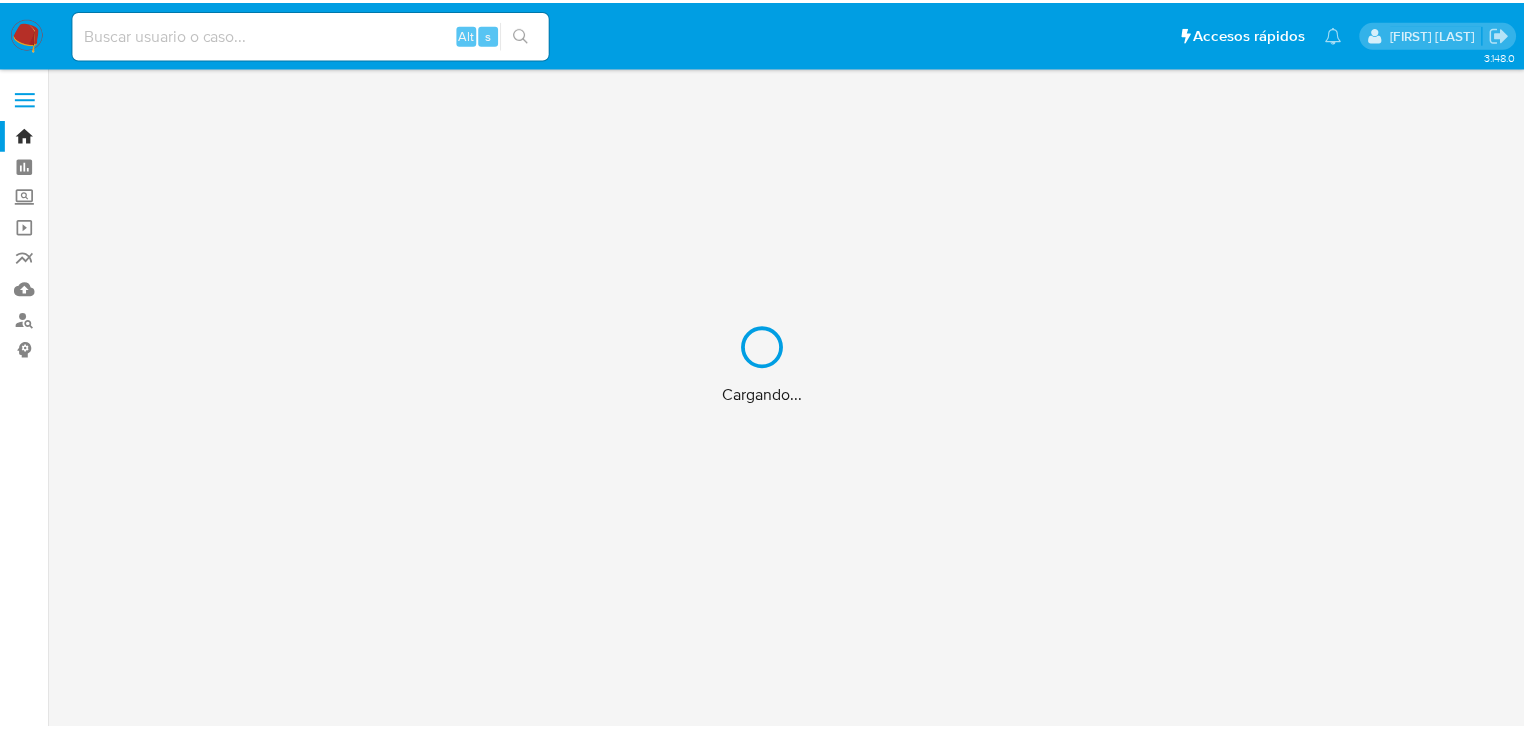 scroll, scrollTop: 0, scrollLeft: 0, axis: both 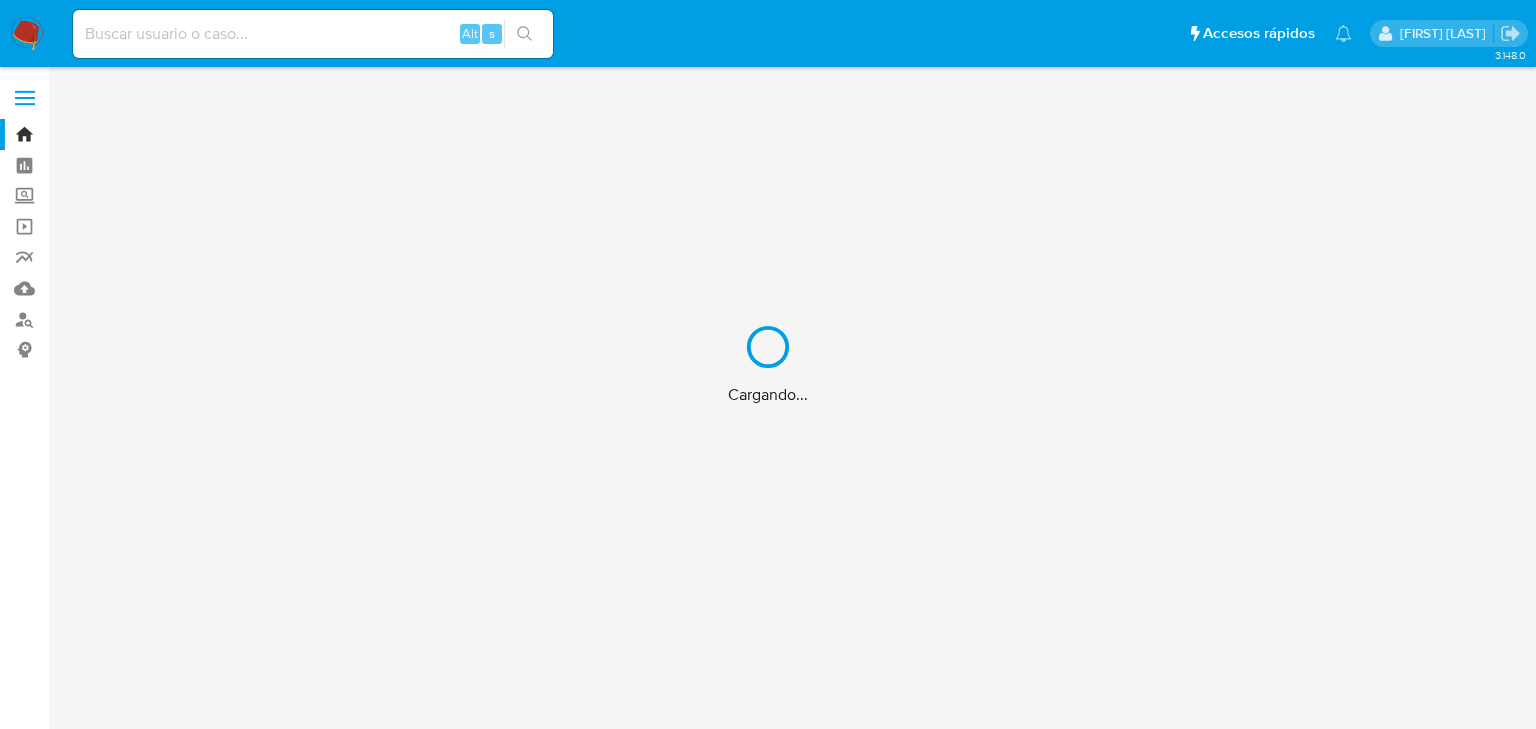 click on "Cargando..." at bounding box center (768, 364) 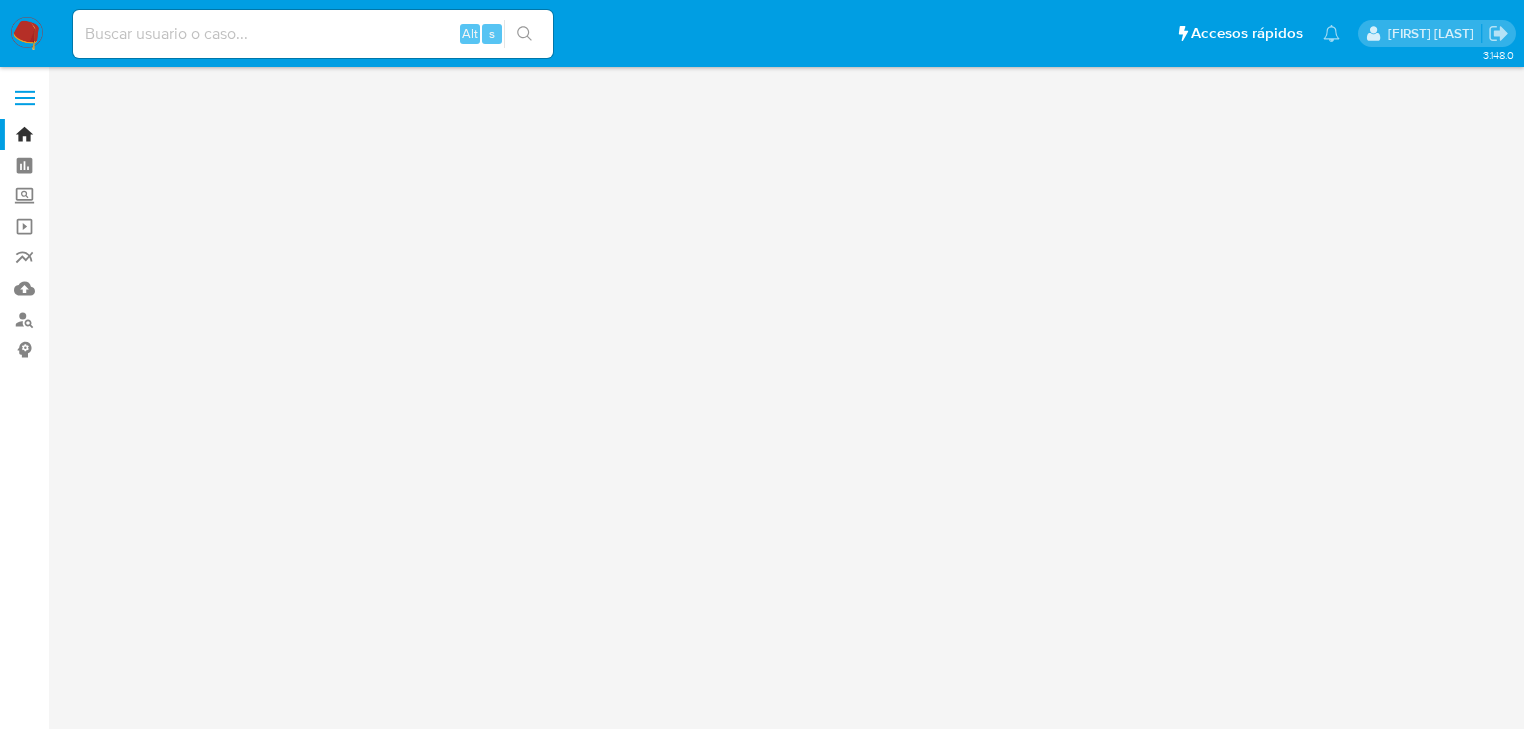 click at bounding box center (313, 34) 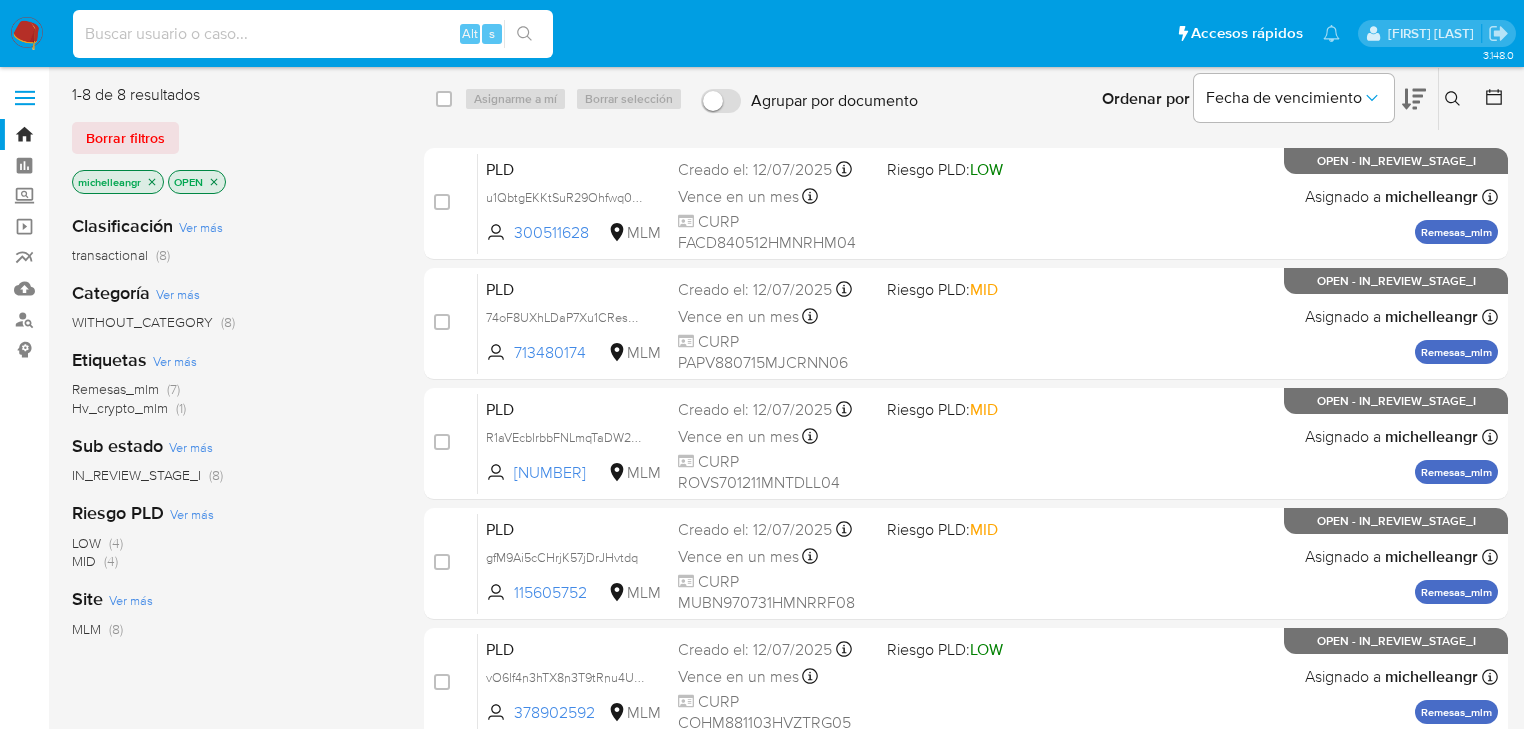 paste on "YQvXGjBWvNELAGFxzyJ0l1QP" 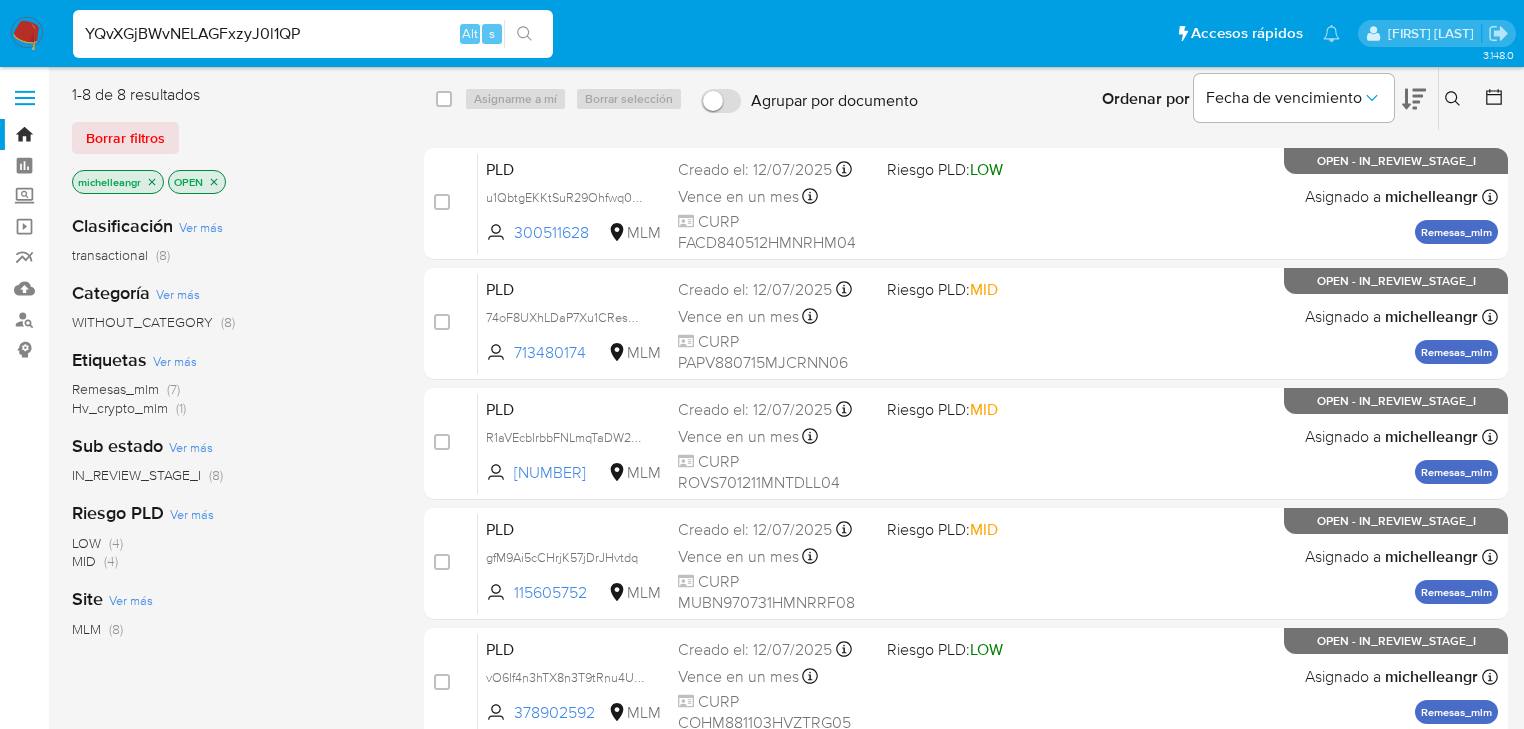 type on "YQvXGjBWvNELAGFxzyJ0l1QP" 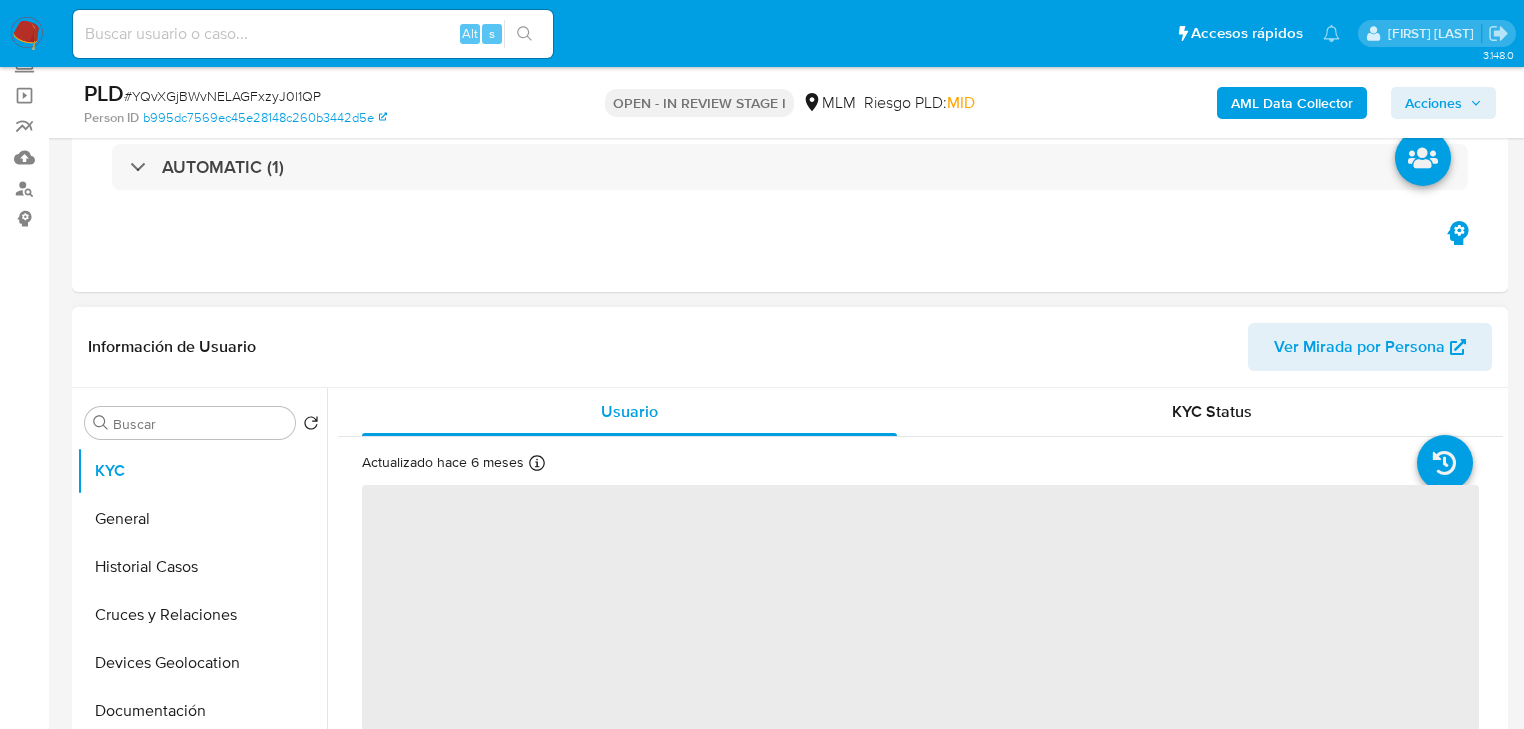 scroll, scrollTop: 240, scrollLeft: 0, axis: vertical 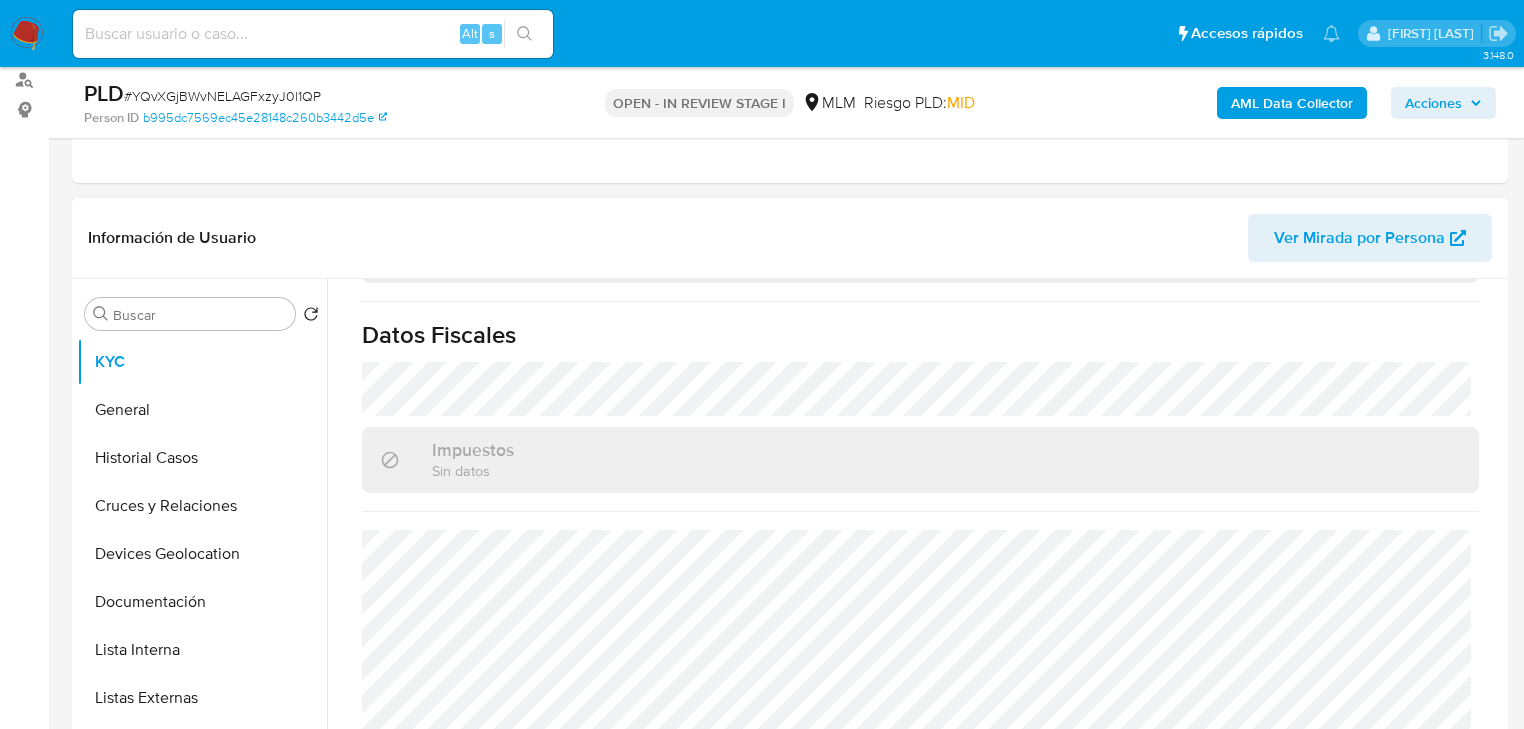 select on "10" 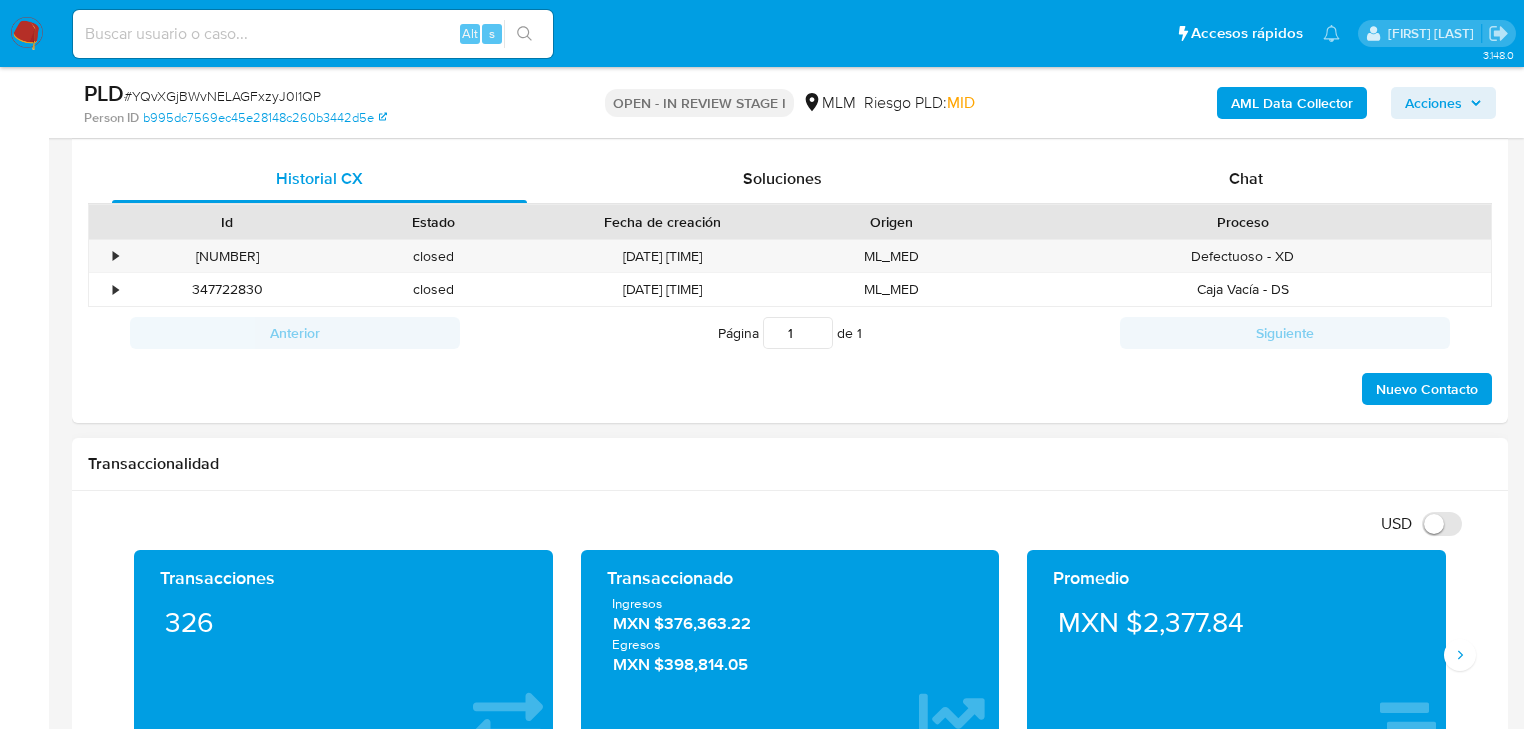 scroll, scrollTop: 1280, scrollLeft: 0, axis: vertical 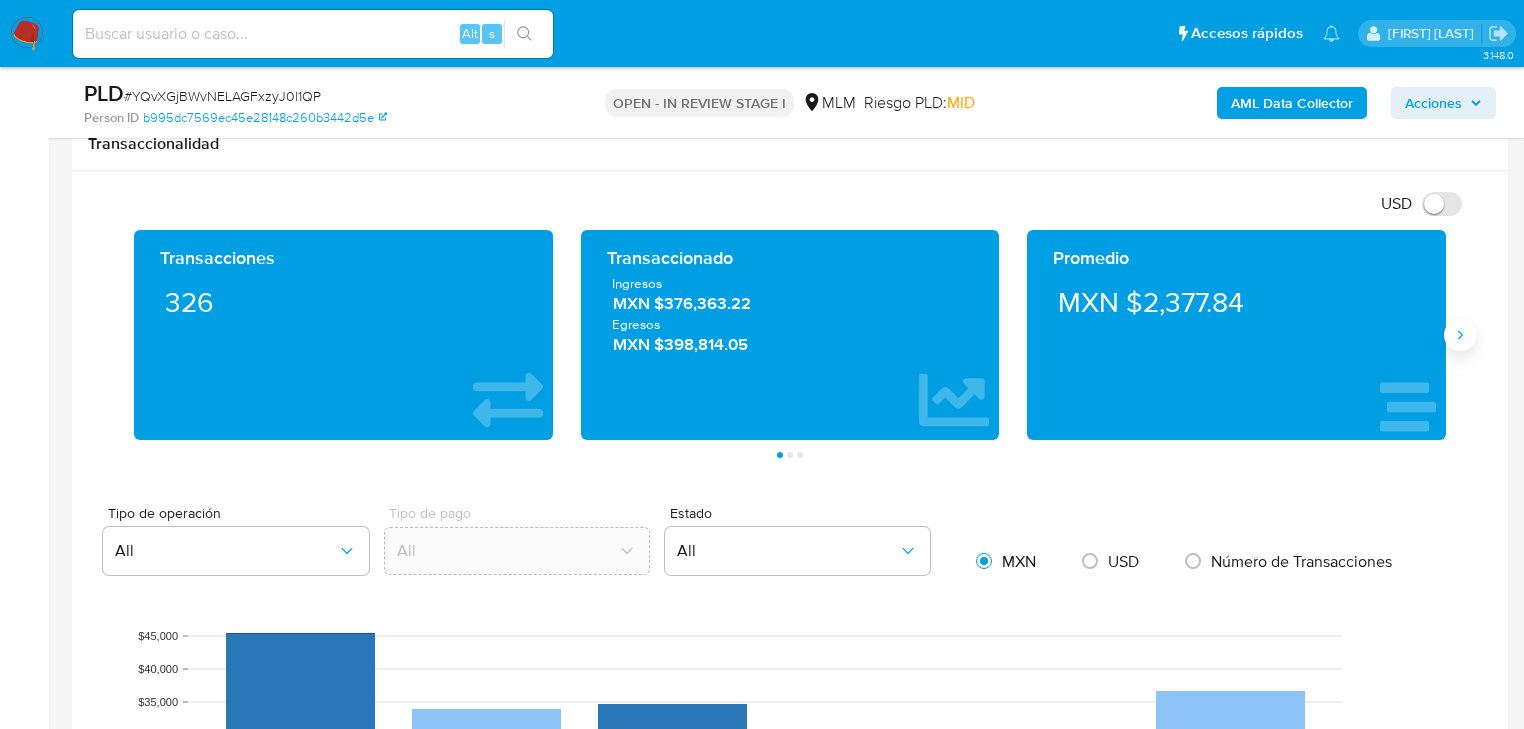 click 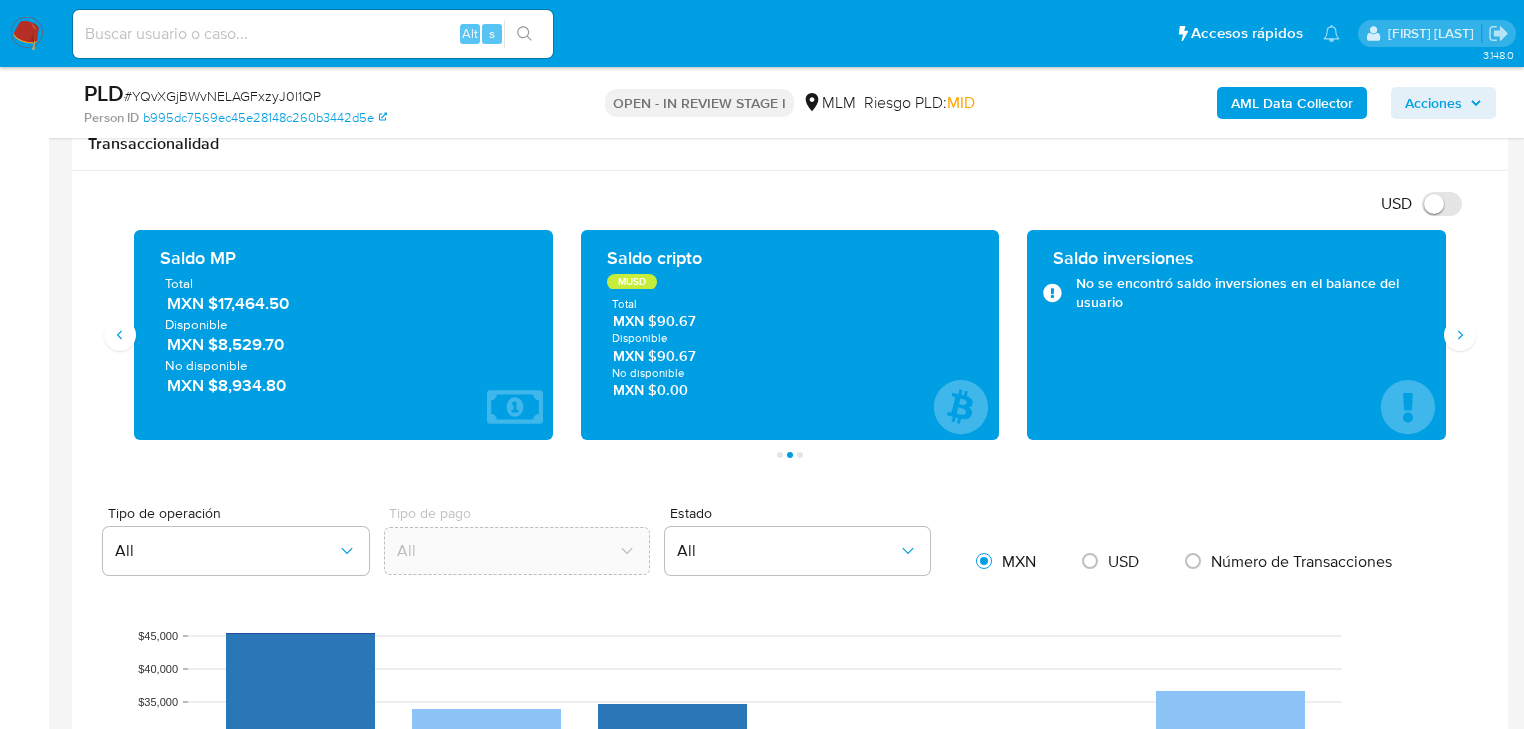 type 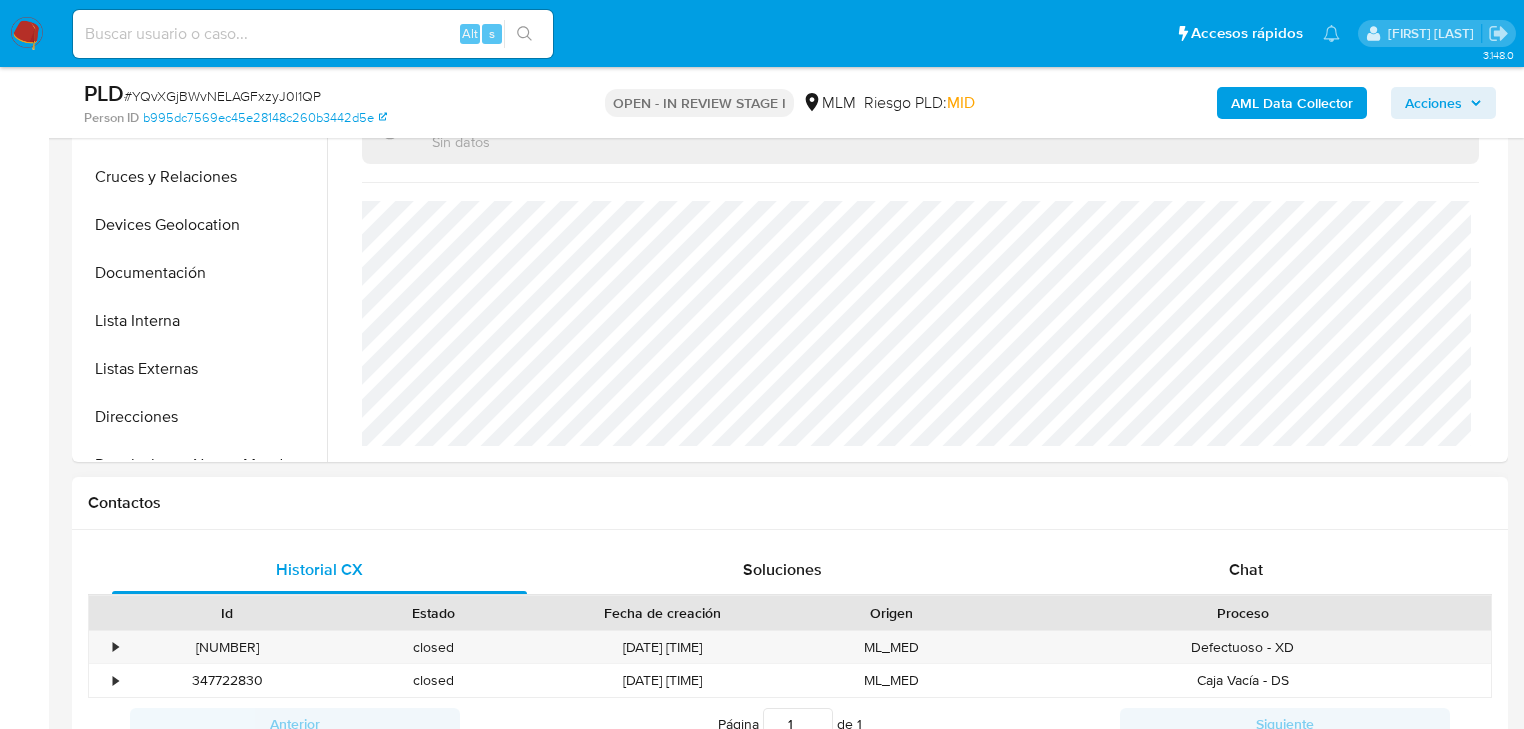 scroll, scrollTop: 480, scrollLeft: 0, axis: vertical 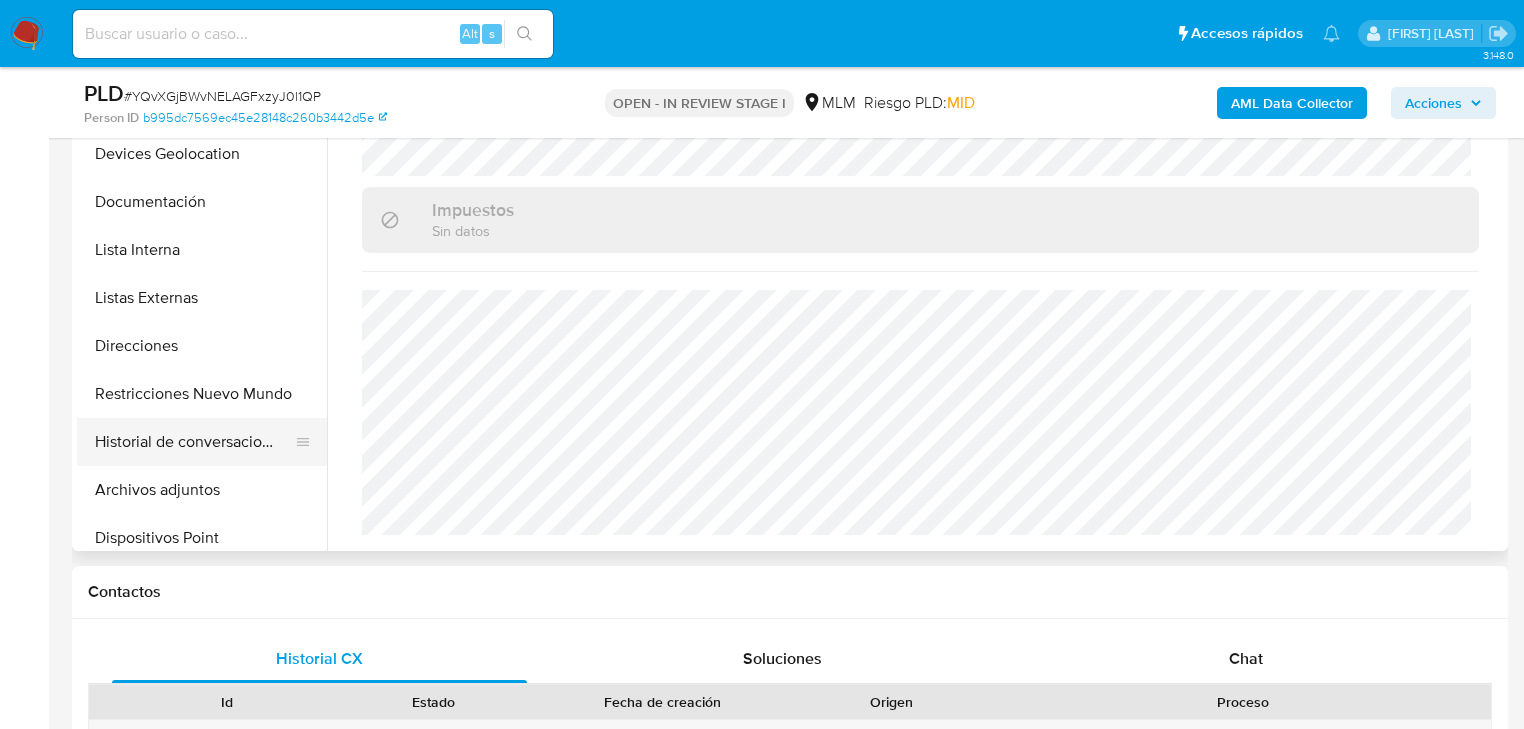 drag, startPoint x: 220, startPoint y: 486, endPoint x: 309, endPoint y: 455, distance: 94.24436 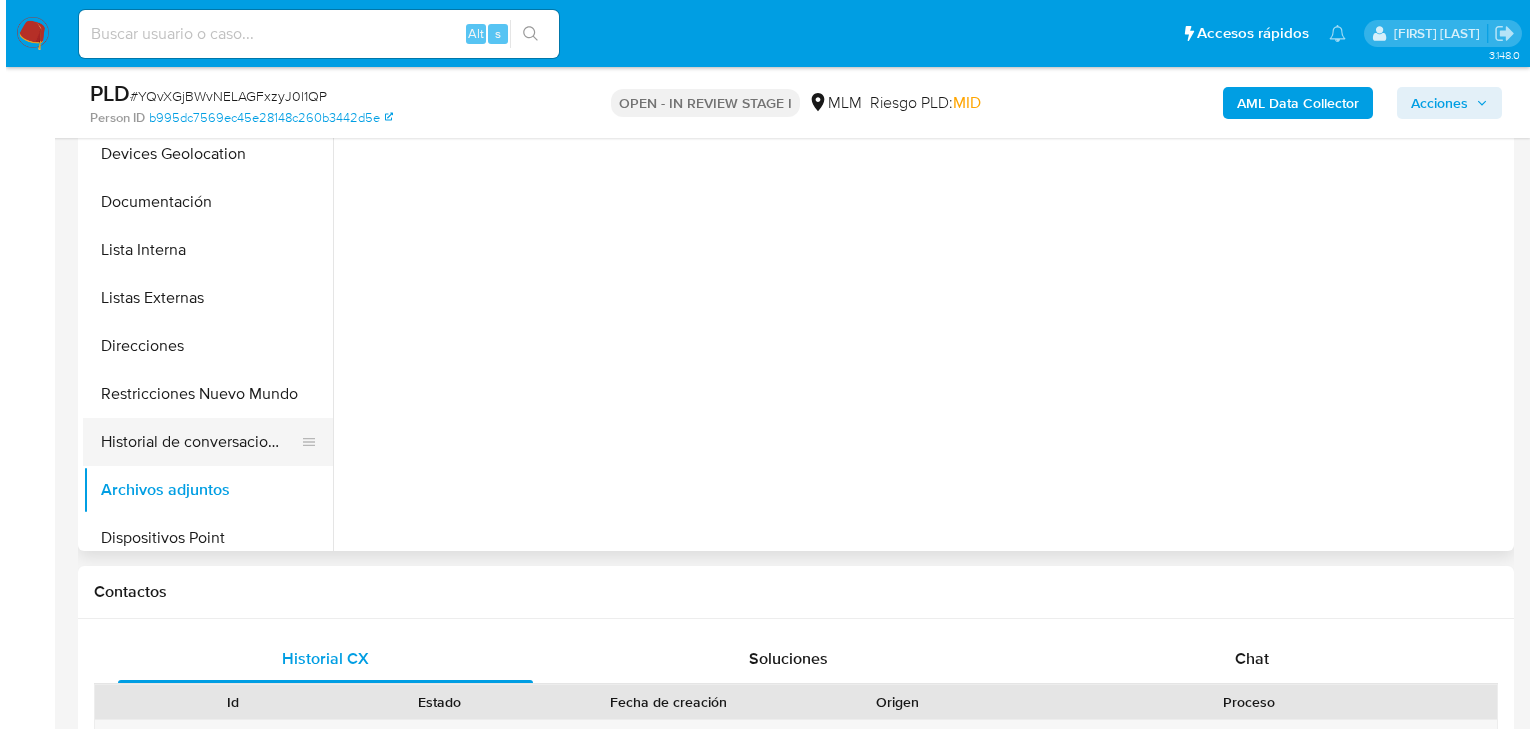 scroll, scrollTop: 0, scrollLeft: 0, axis: both 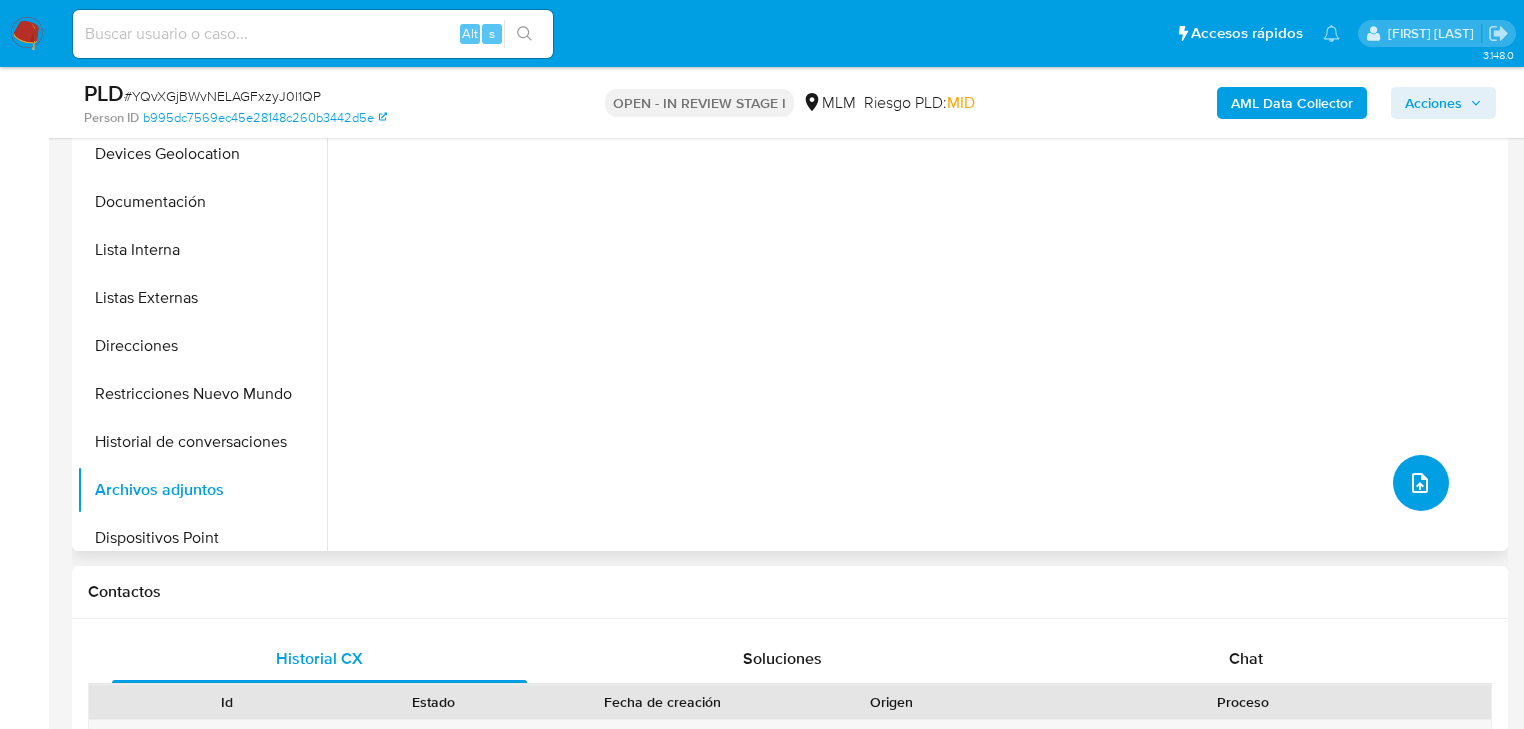 click 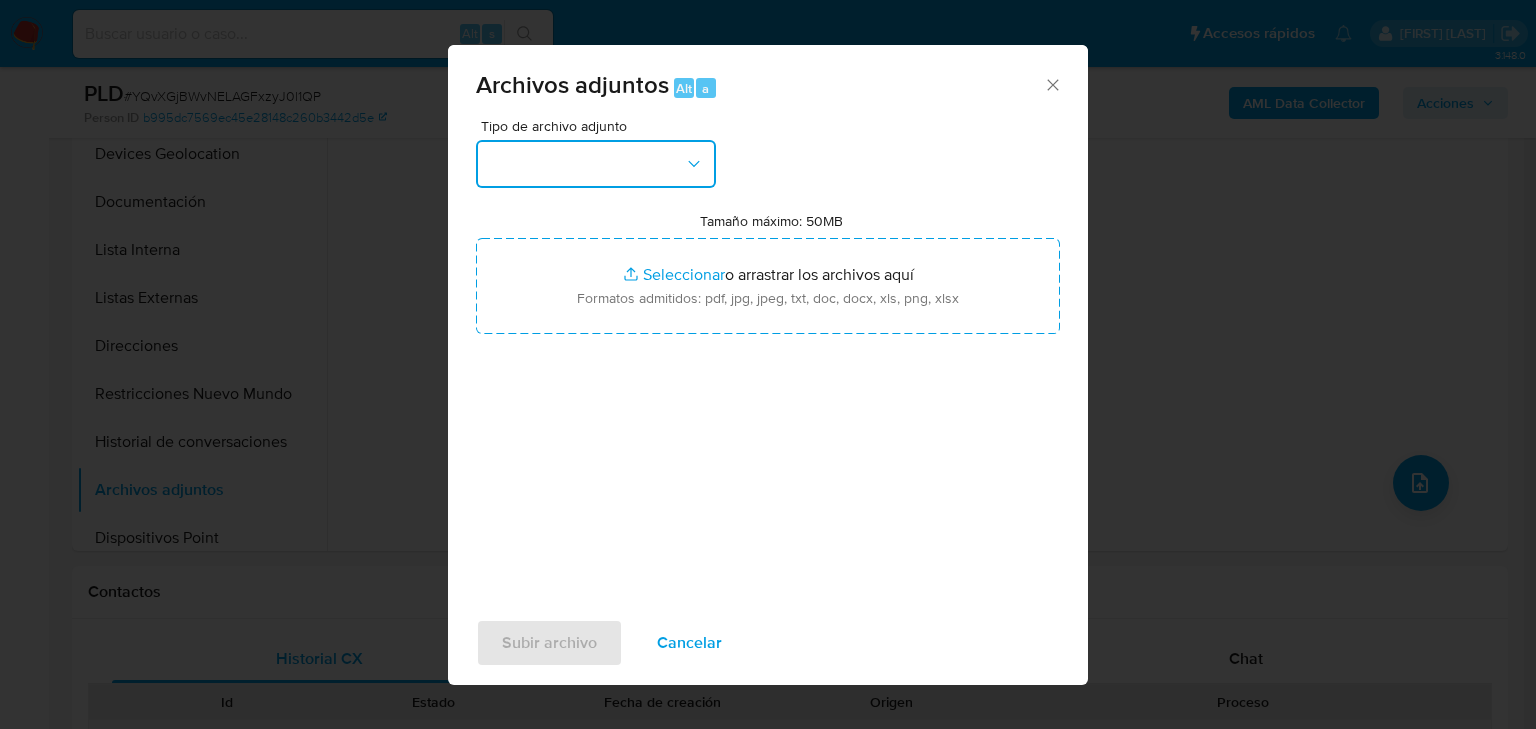 click at bounding box center [596, 164] 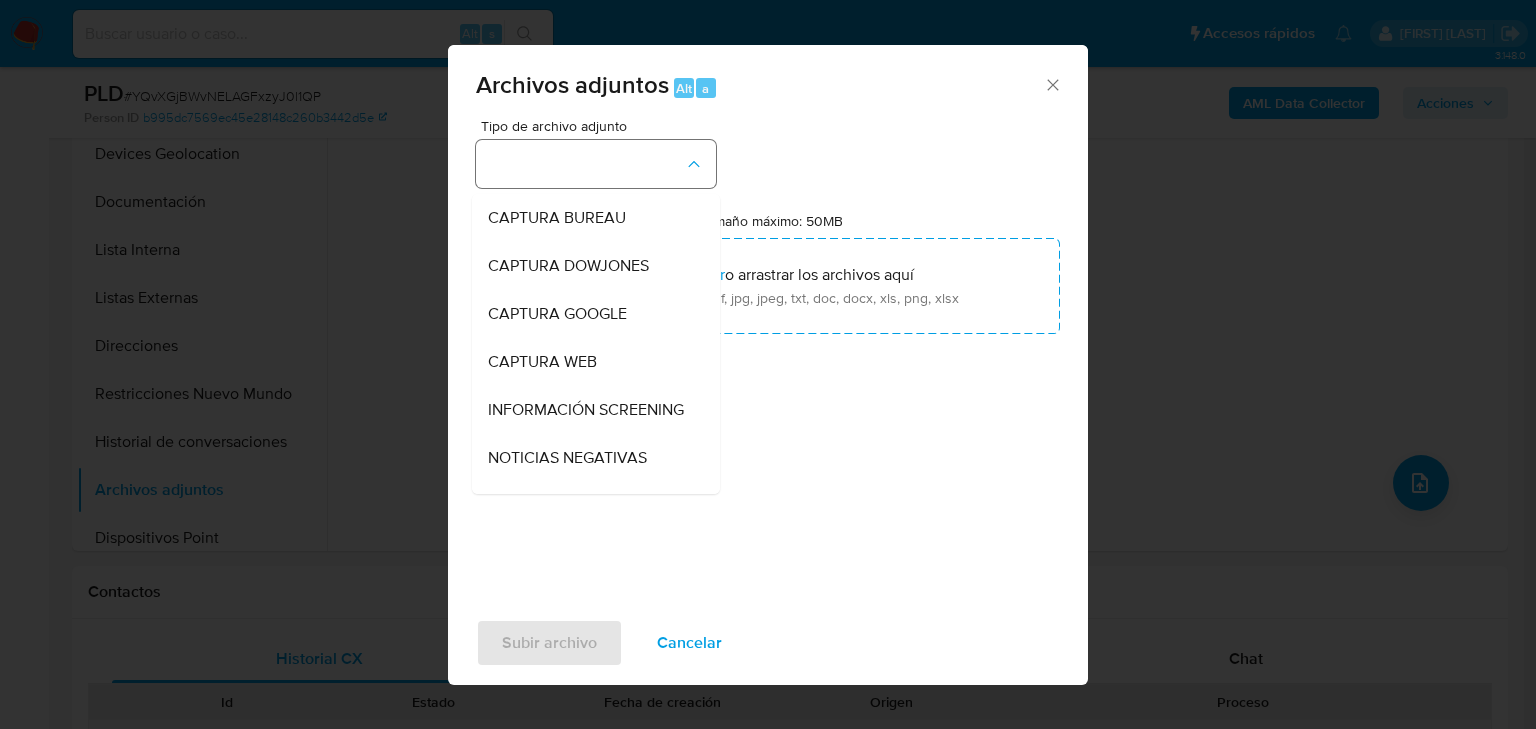 type 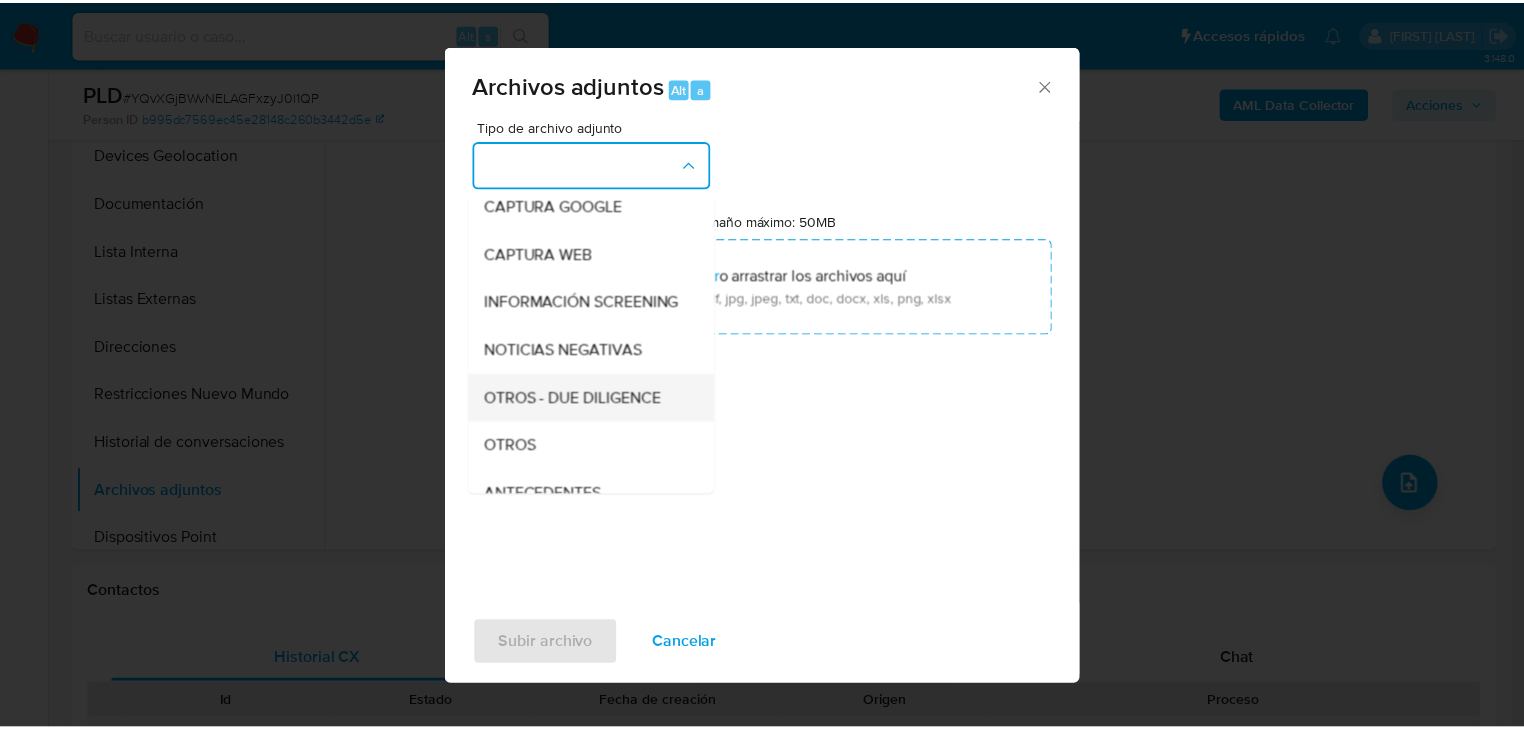 scroll, scrollTop: 136, scrollLeft: 0, axis: vertical 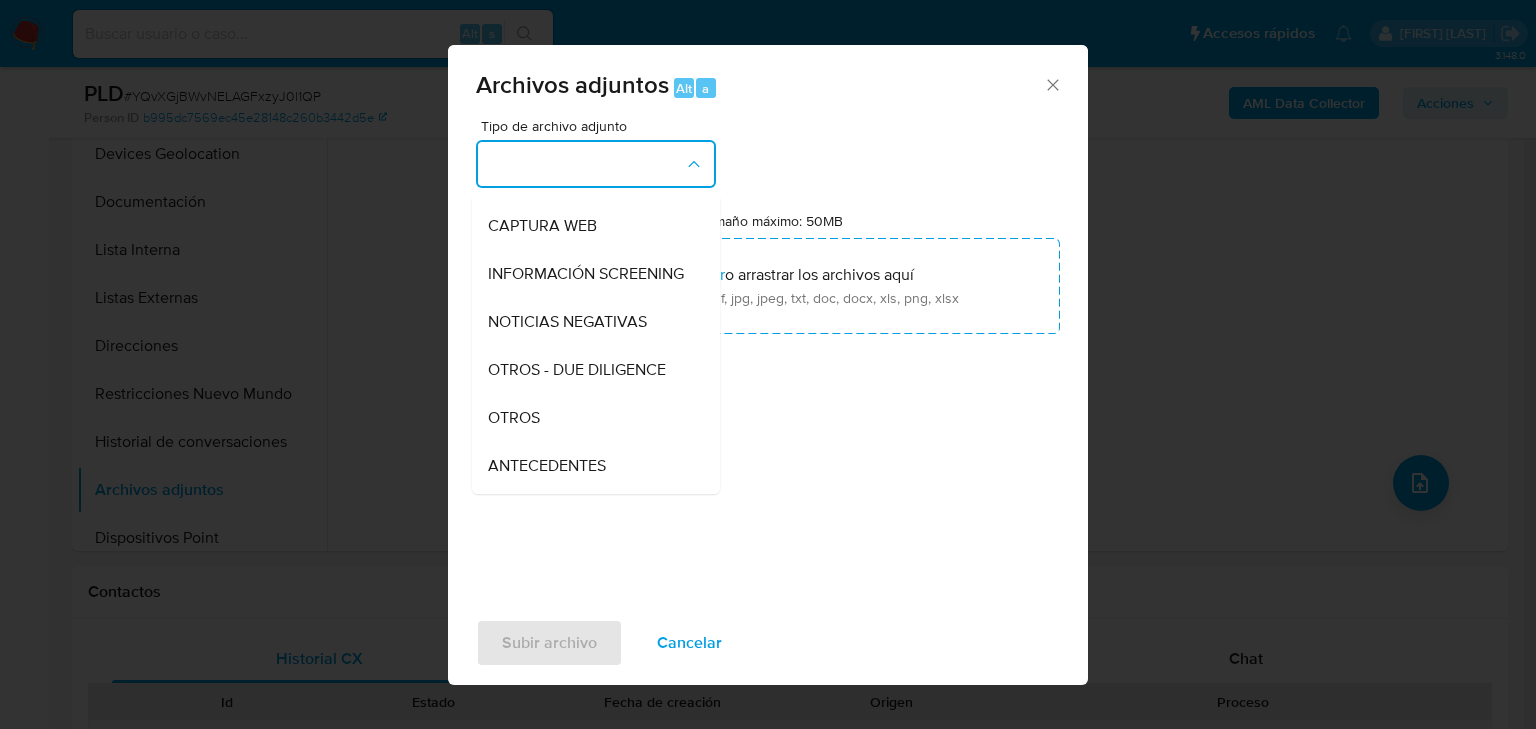 drag, startPoint x: 521, startPoint y: 441, endPoint x: 683, endPoint y: 574, distance: 209.602 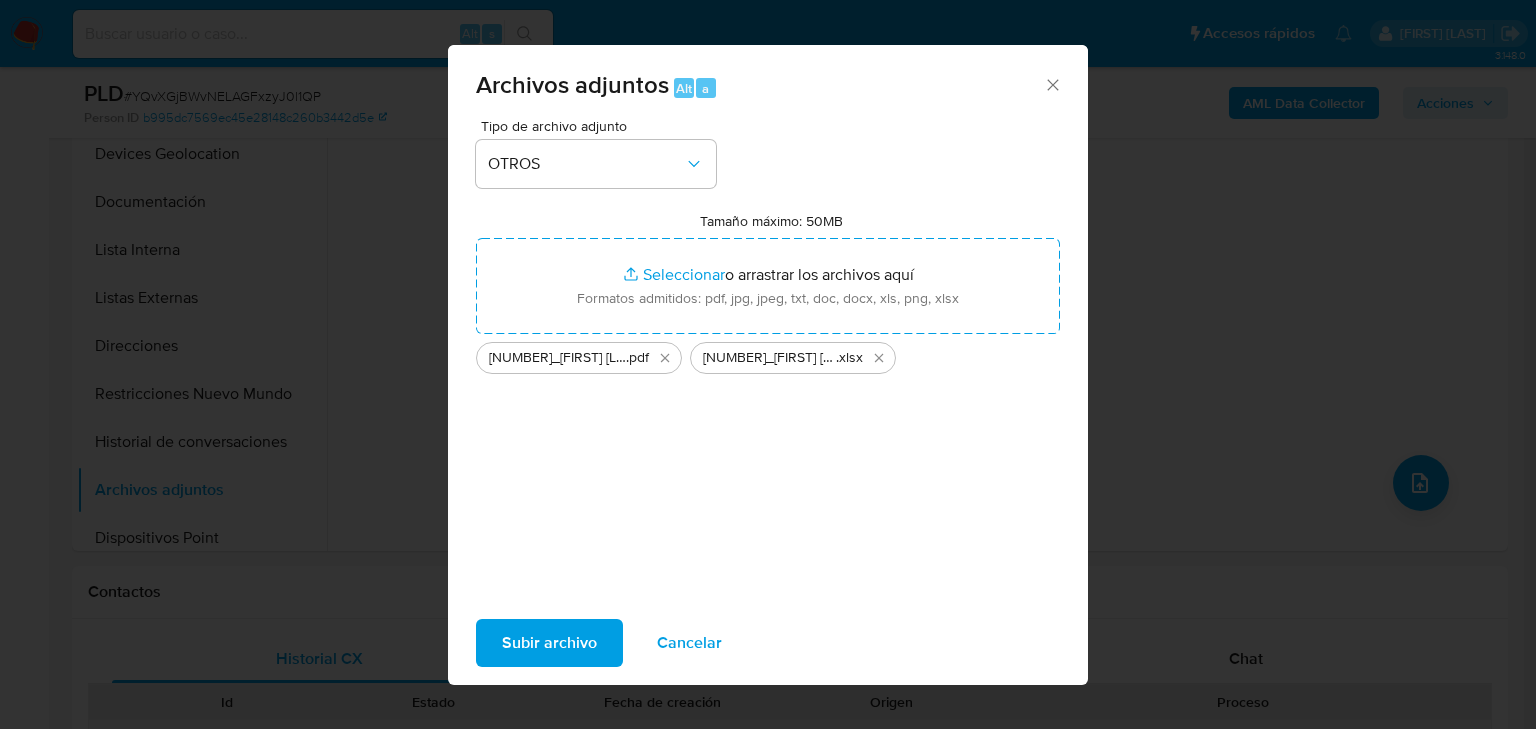 click on "Subir archivo" at bounding box center (549, 643) 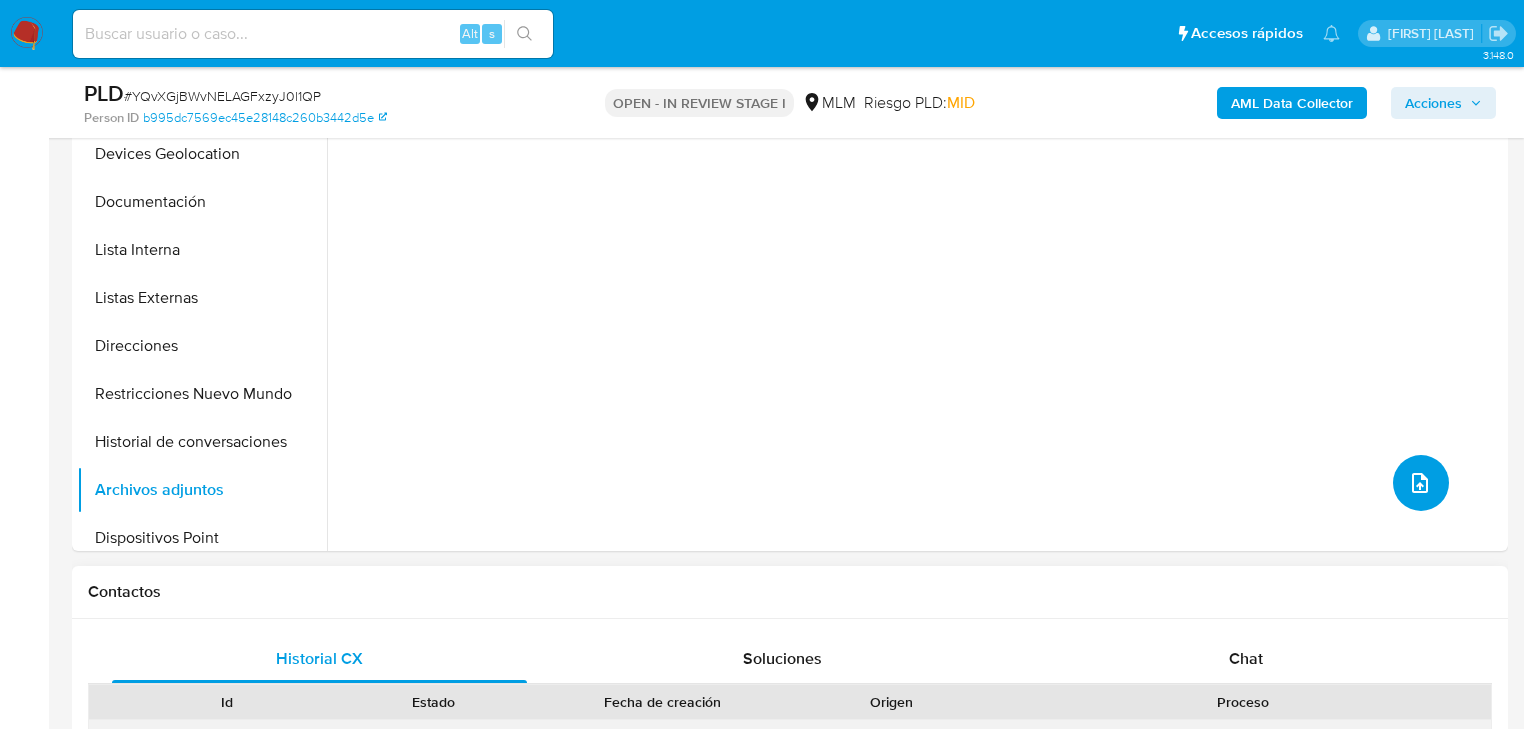 type 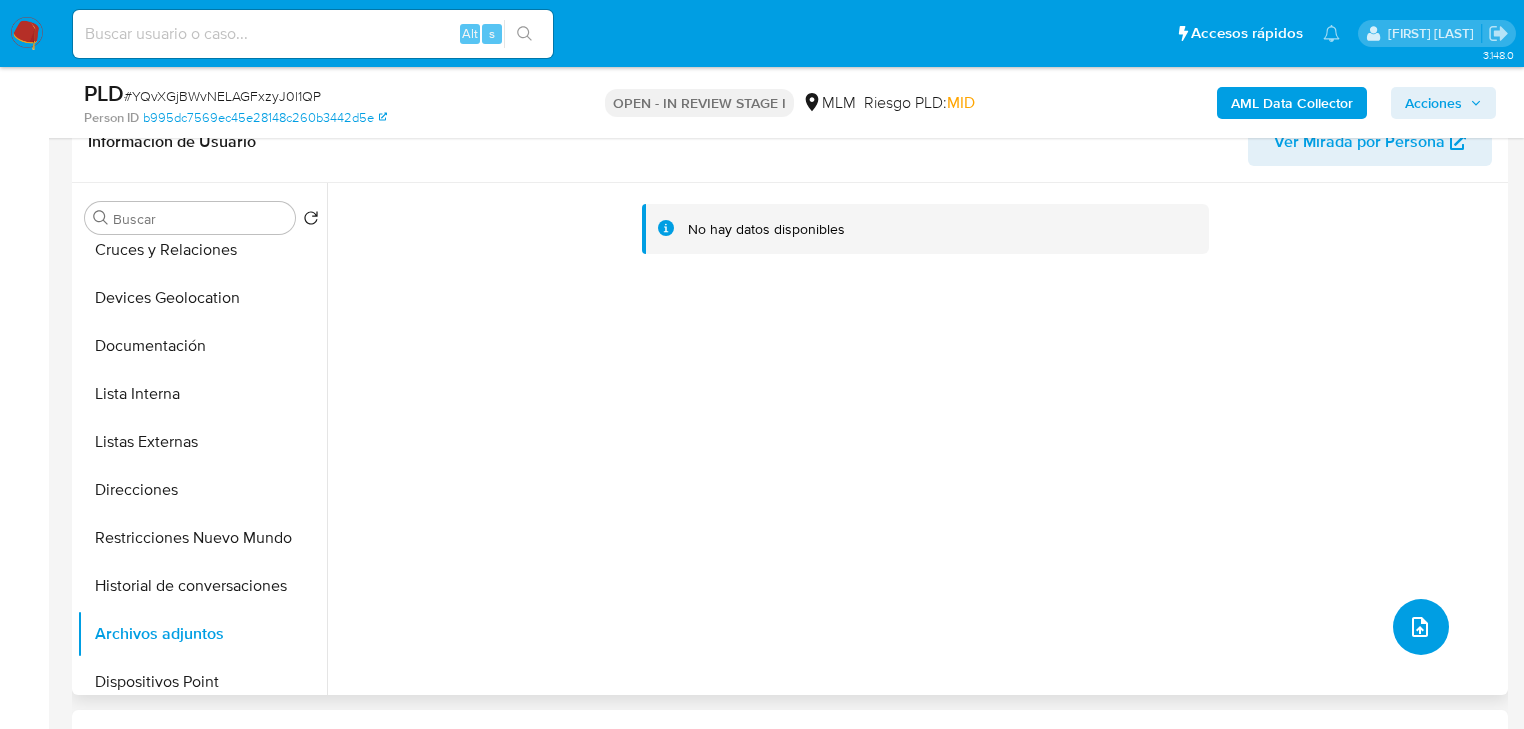 scroll, scrollTop: 400, scrollLeft: 0, axis: vertical 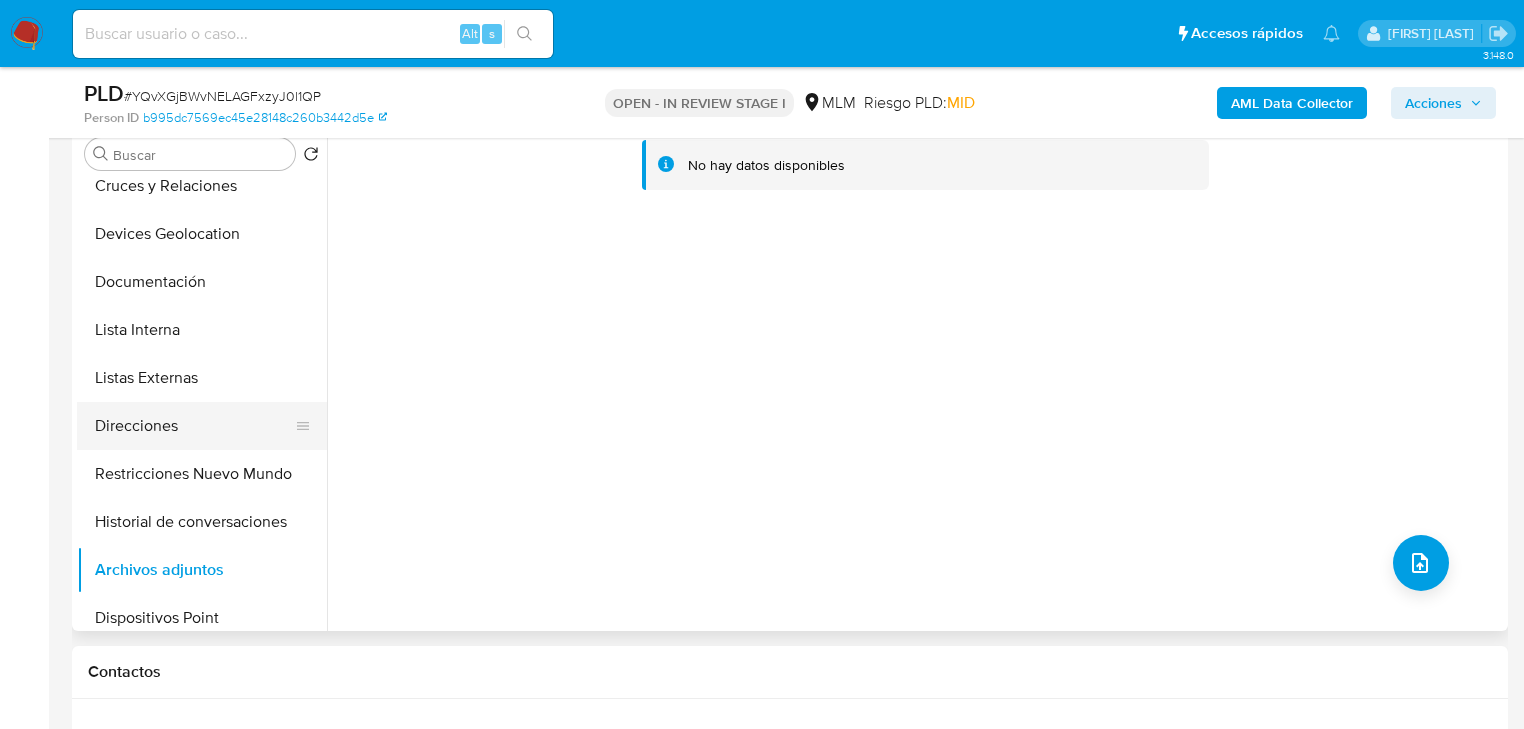 click on "KYC General Historial Casos Cruces y Relaciones Devices Geolocation Documentación Lista Interna Listas Externas Direcciones Restricciones Nuevo Mundo Historial de conversaciones Archivos adjuntos Dispositivos Point Historial Riesgo PLD Información de accesos Datos Modificados Fecha Compliant IV Challenges Marcas AML Créditos Anticipos de dinero Cuentas Bancarias Insurtech Items Perfiles Tarjetas" at bounding box center (202, 403) 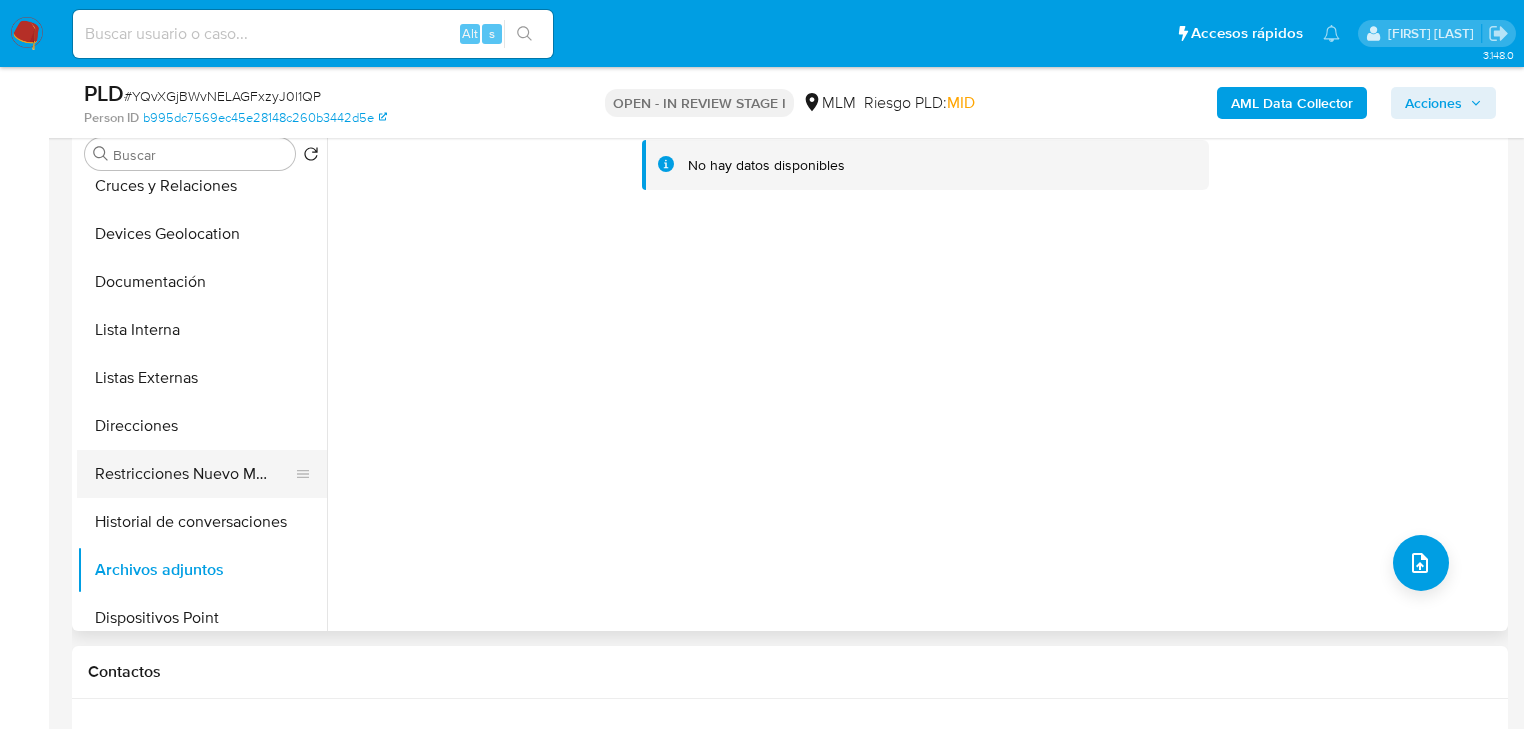 drag, startPoint x: 182, startPoint y: 500, endPoint x: 186, endPoint y: 480, distance: 20.396078 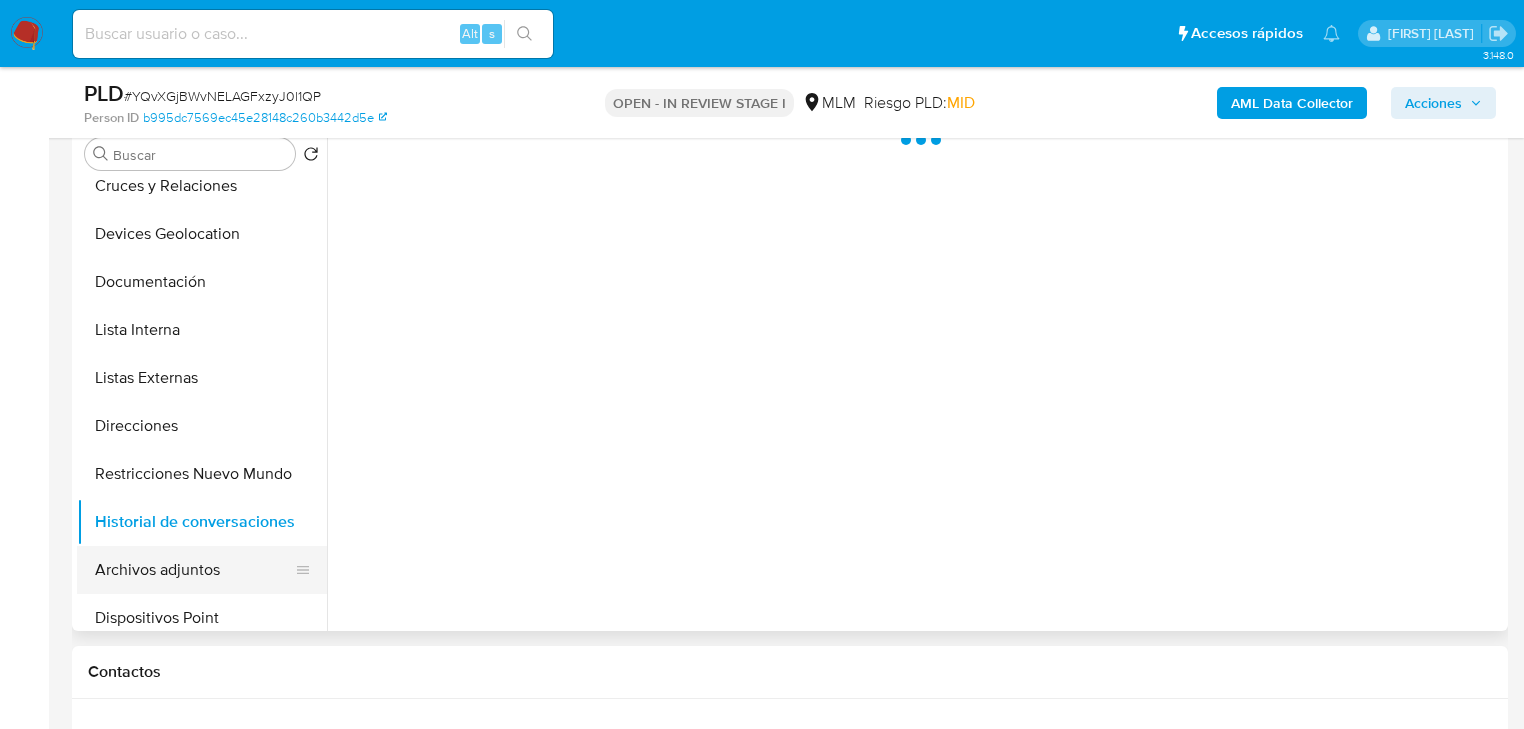 click on "KYC General Historial Casos Cruces y Relaciones Devices Geolocation Documentación Lista Interna Listas Externas Direcciones Restricciones Nuevo Mundo Historial de conversaciones Archivos adjuntos Dispositivos Point Historial Riesgo PLD Información de accesos Datos Modificados Fecha Compliant IV Challenges Marcas AML Créditos Anticipos de dinero Cuentas Bancarias Insurtech Items Perfiles Tarjetas" at bounding box center (202, 403) 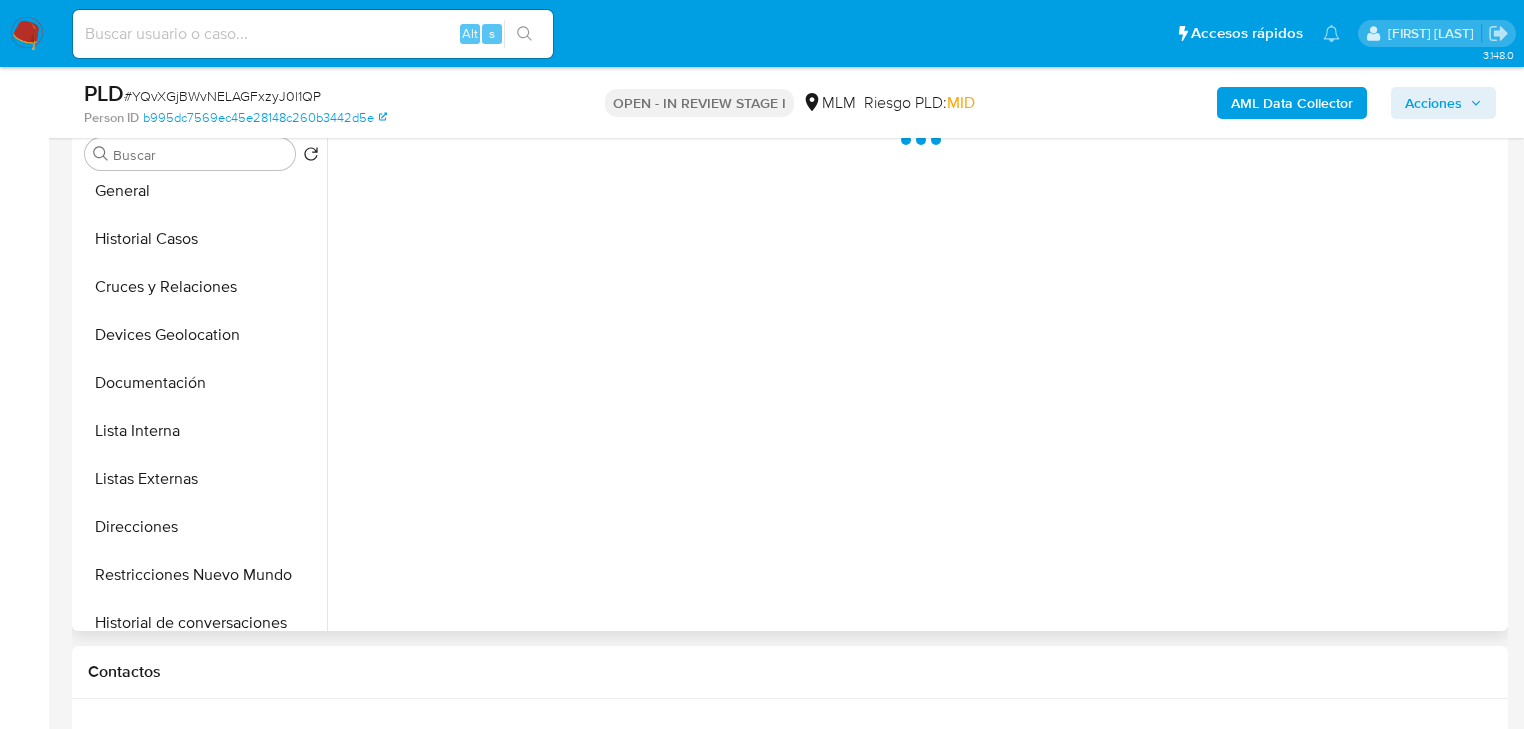 scroll, scrollTop: 0, scrollLeft: 0, axis: both 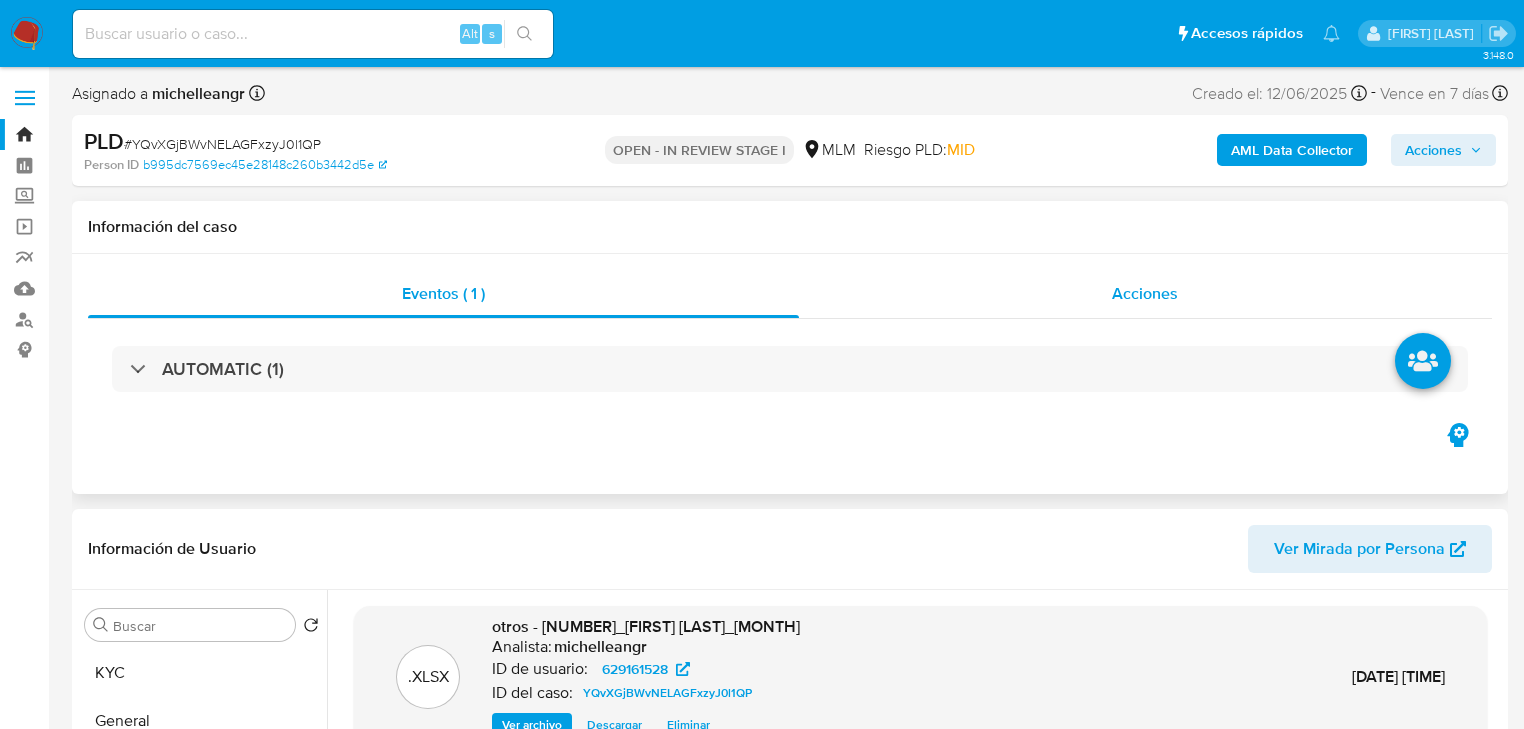 click on "Acciones" at bounding box center [1146, 294] 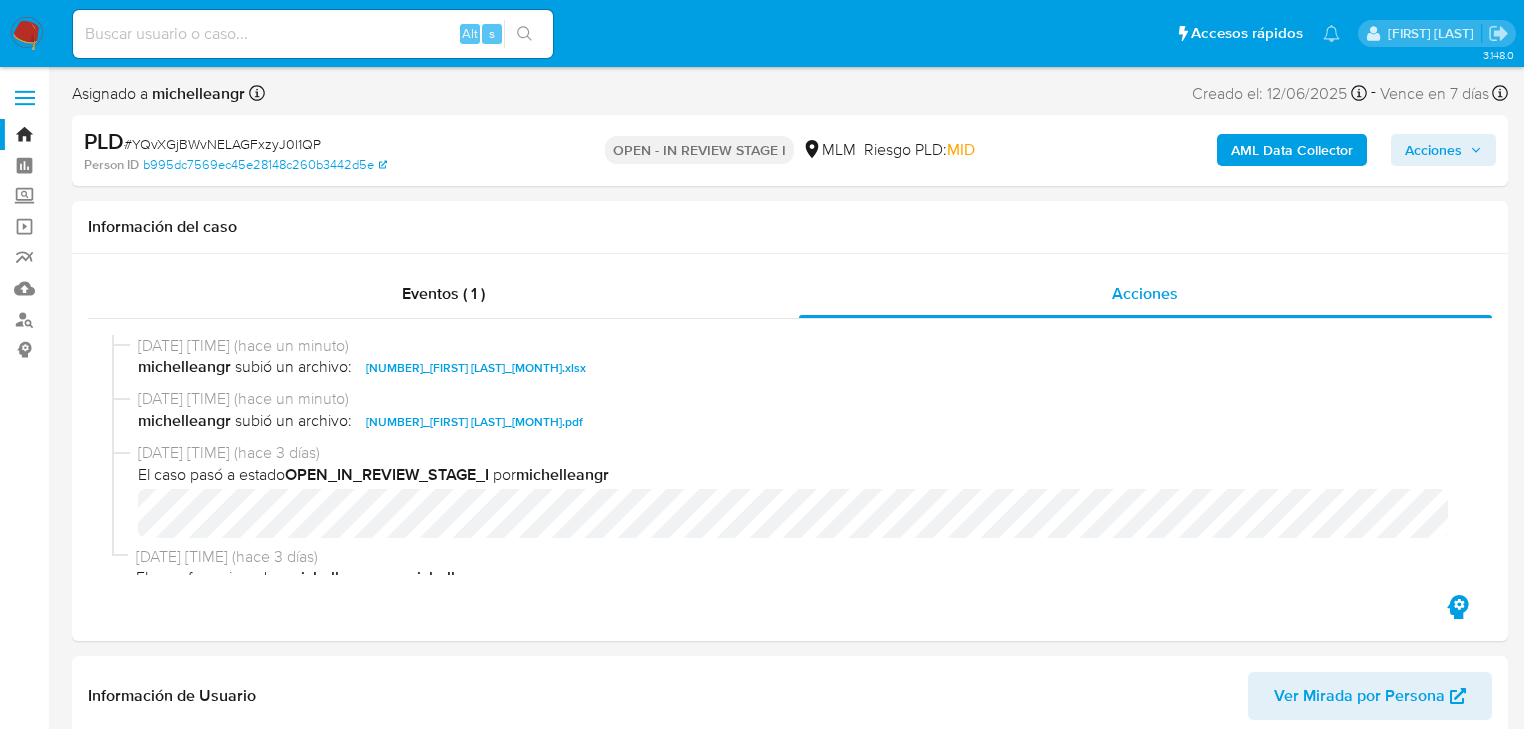 click on "Acciones" at bounding box center (1433, 150) 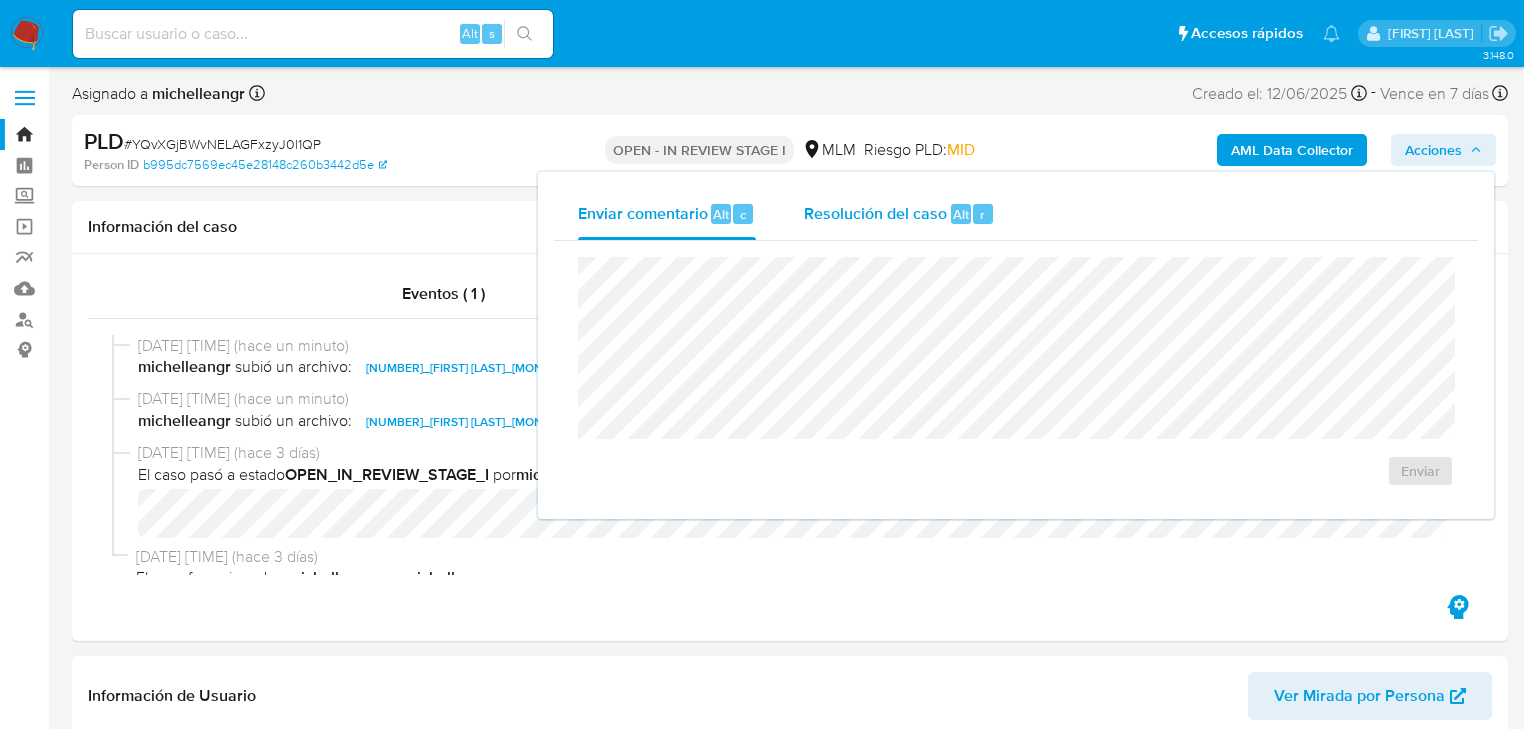 click on "Resolución del caso Alt r" at bounding box center [899, 214] 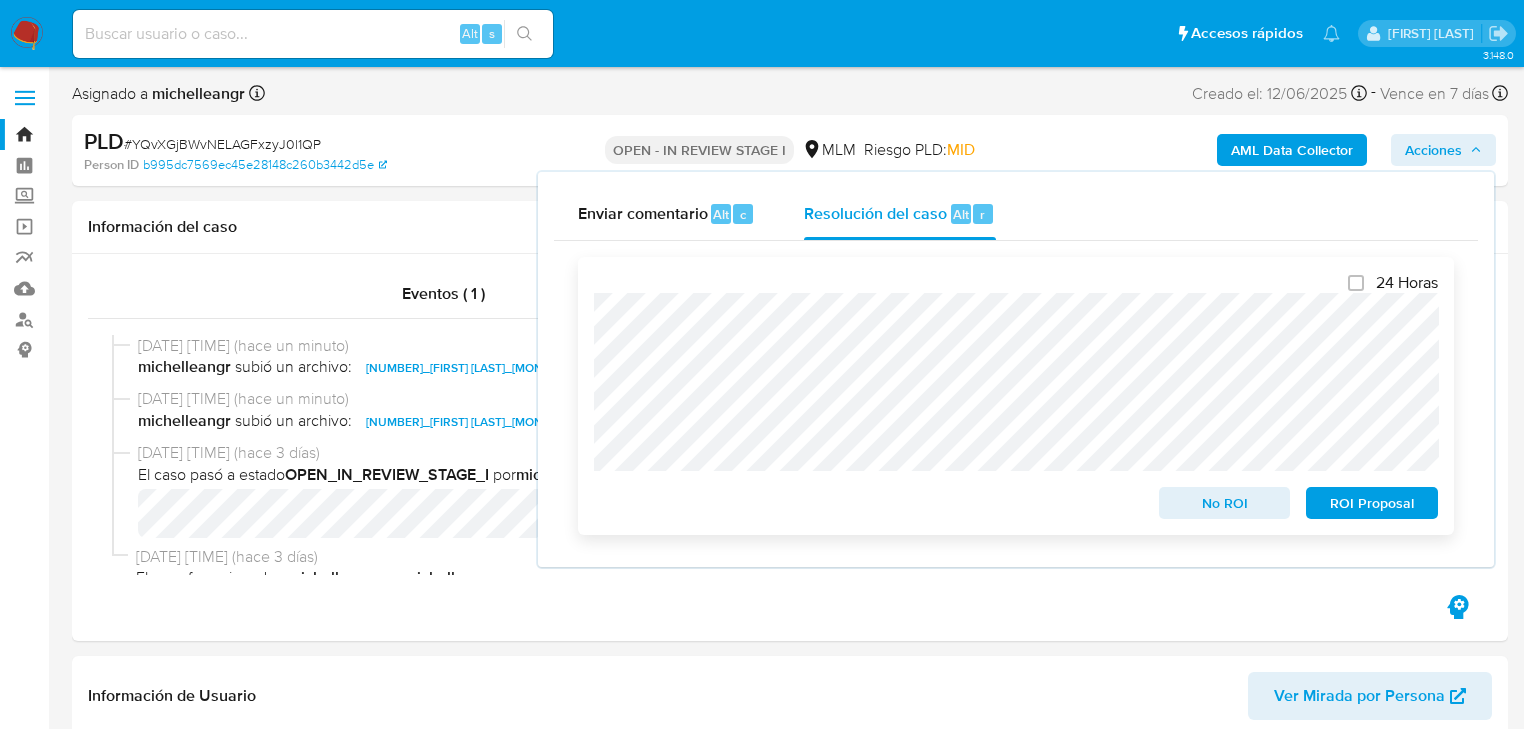 click on "ROI Proposal" at bounding box center (1372, 503) 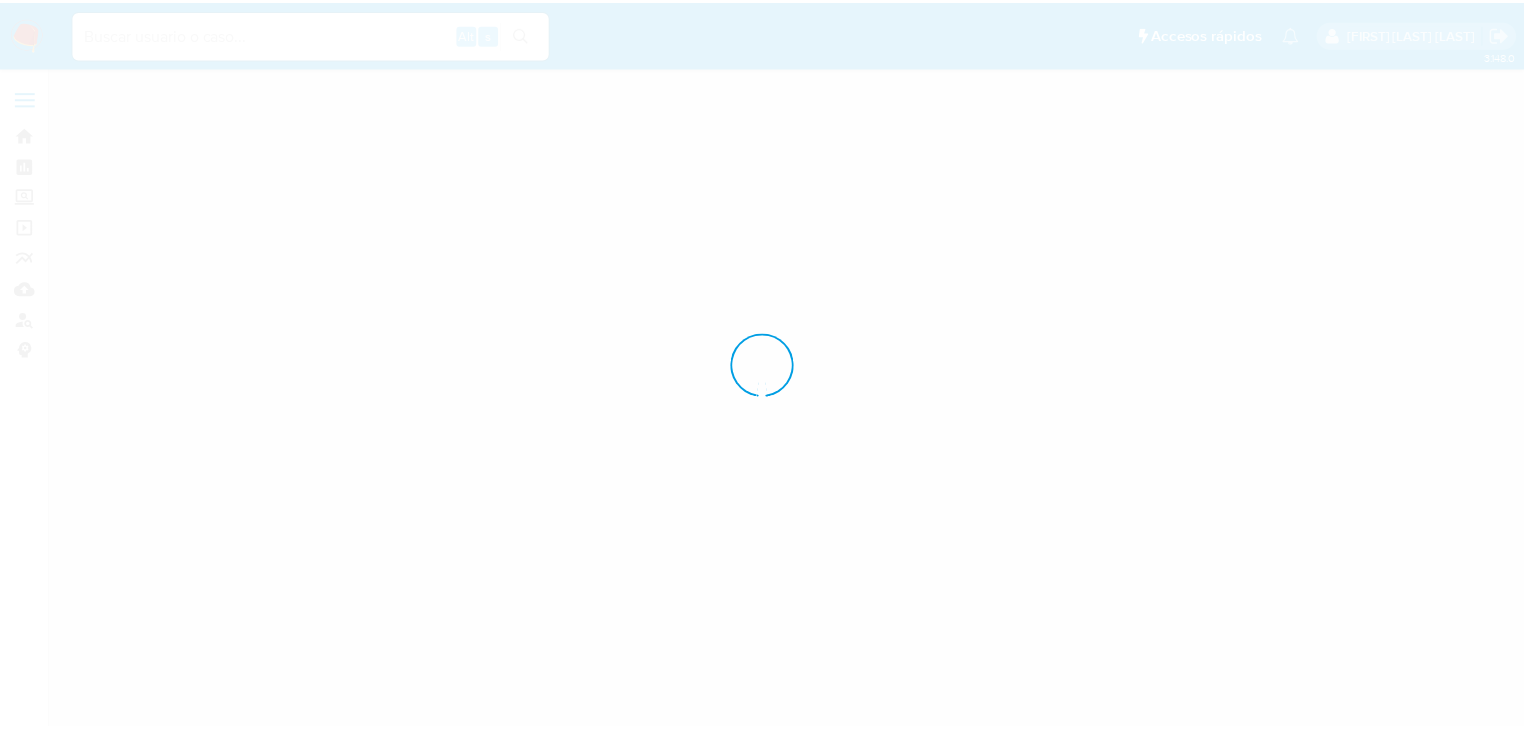 scroll, scrollTop: 0, scrollLeft: 0, axis: both 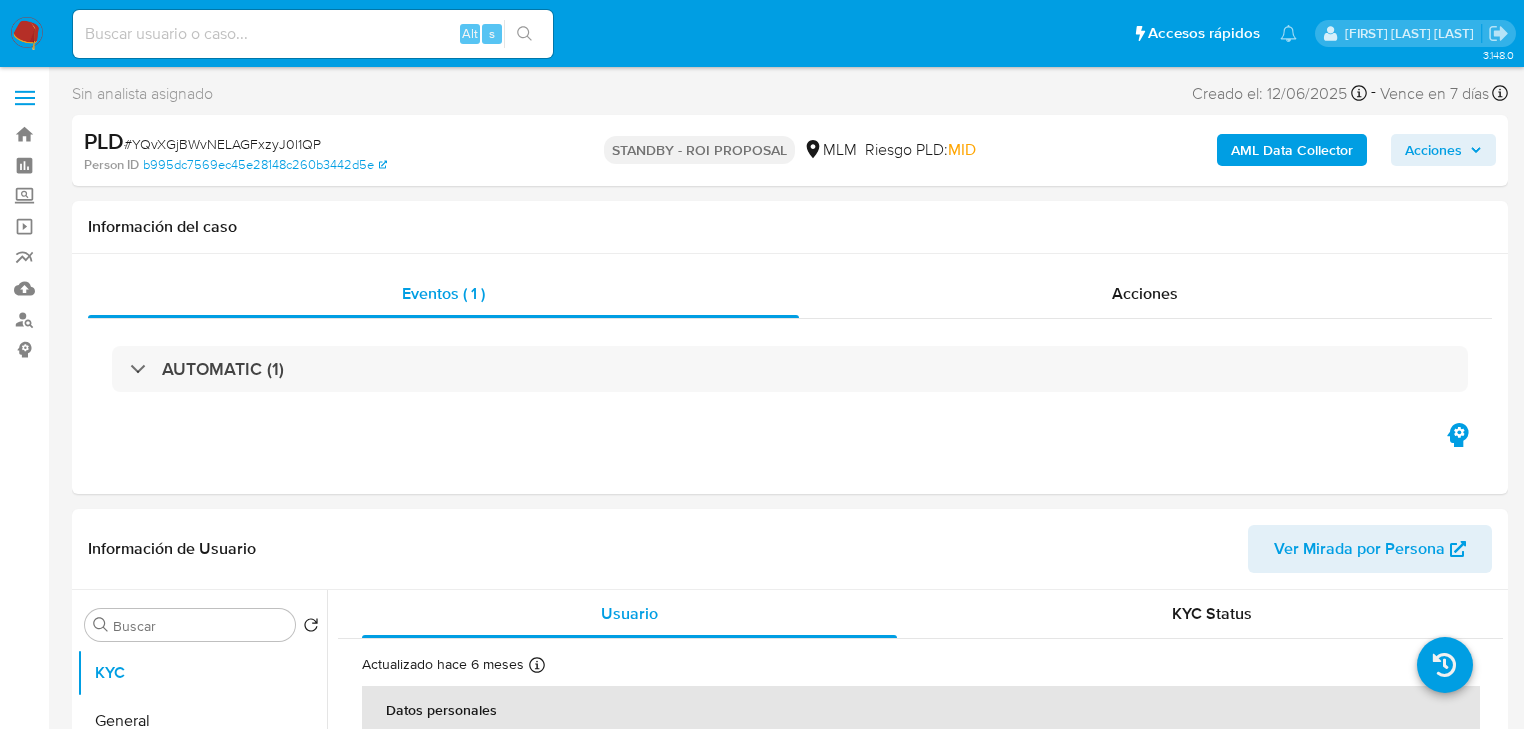 select on "10" 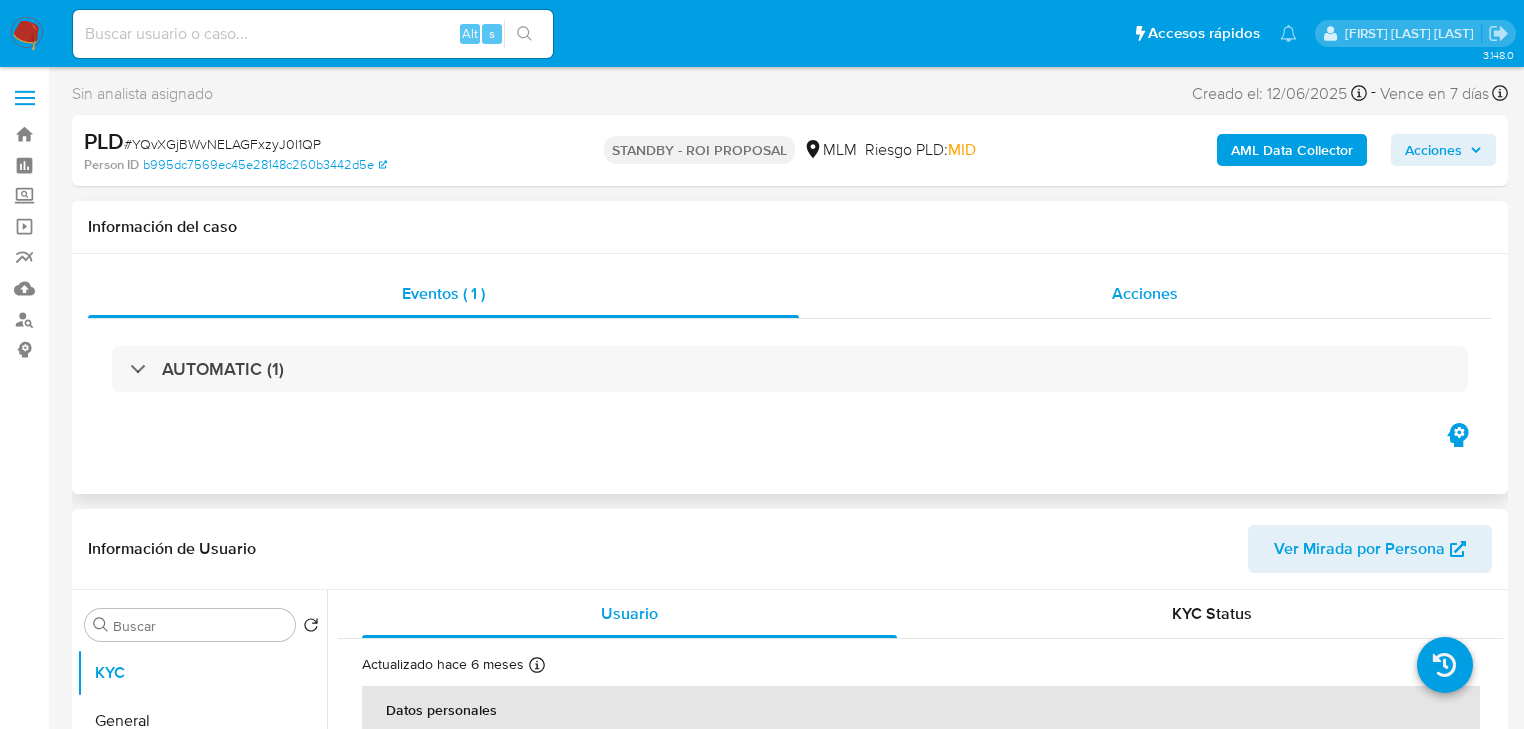 click on "Acciones" at bounding box center [1146, 294] 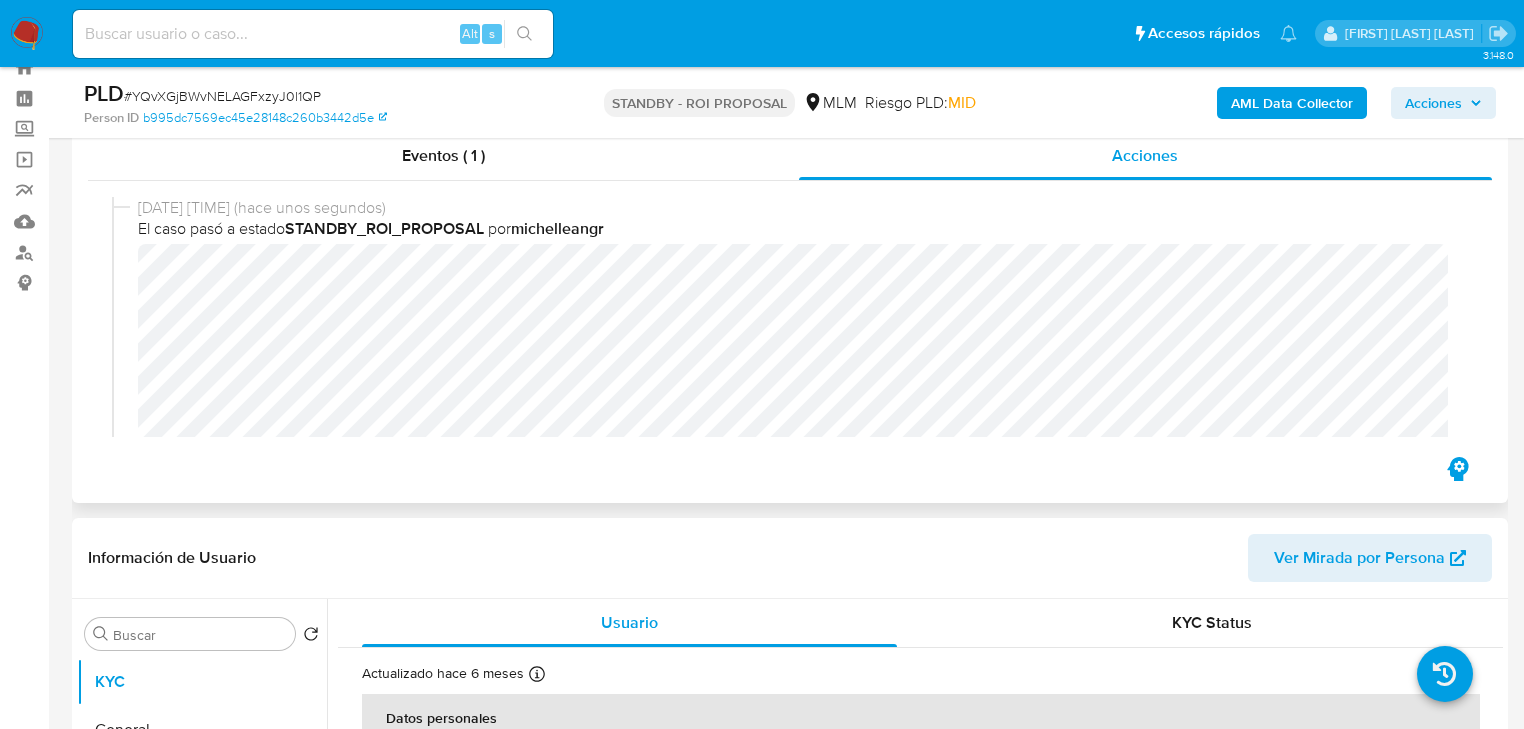 scroll, scrollTop: 160, scrollLeft: 0, axis: vertical 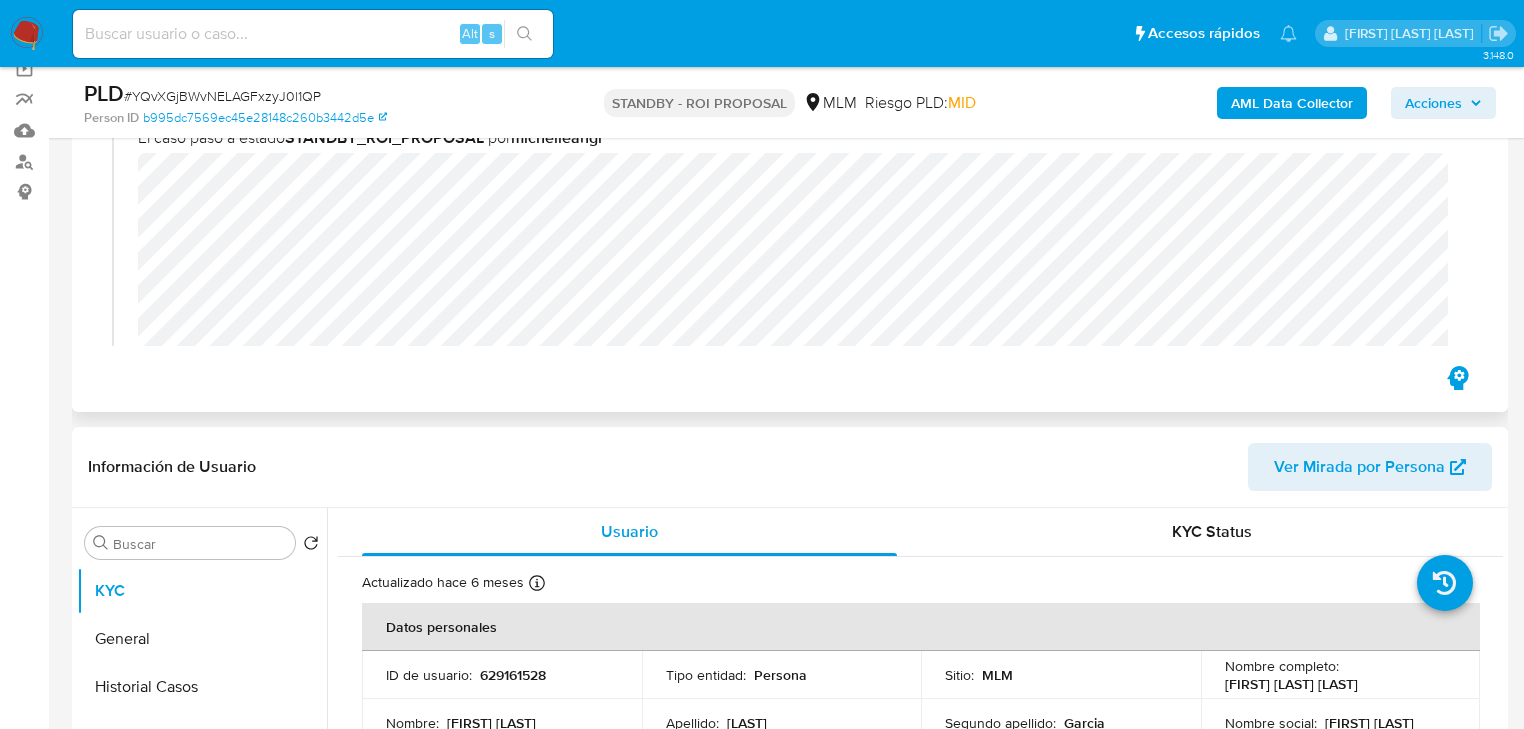 type 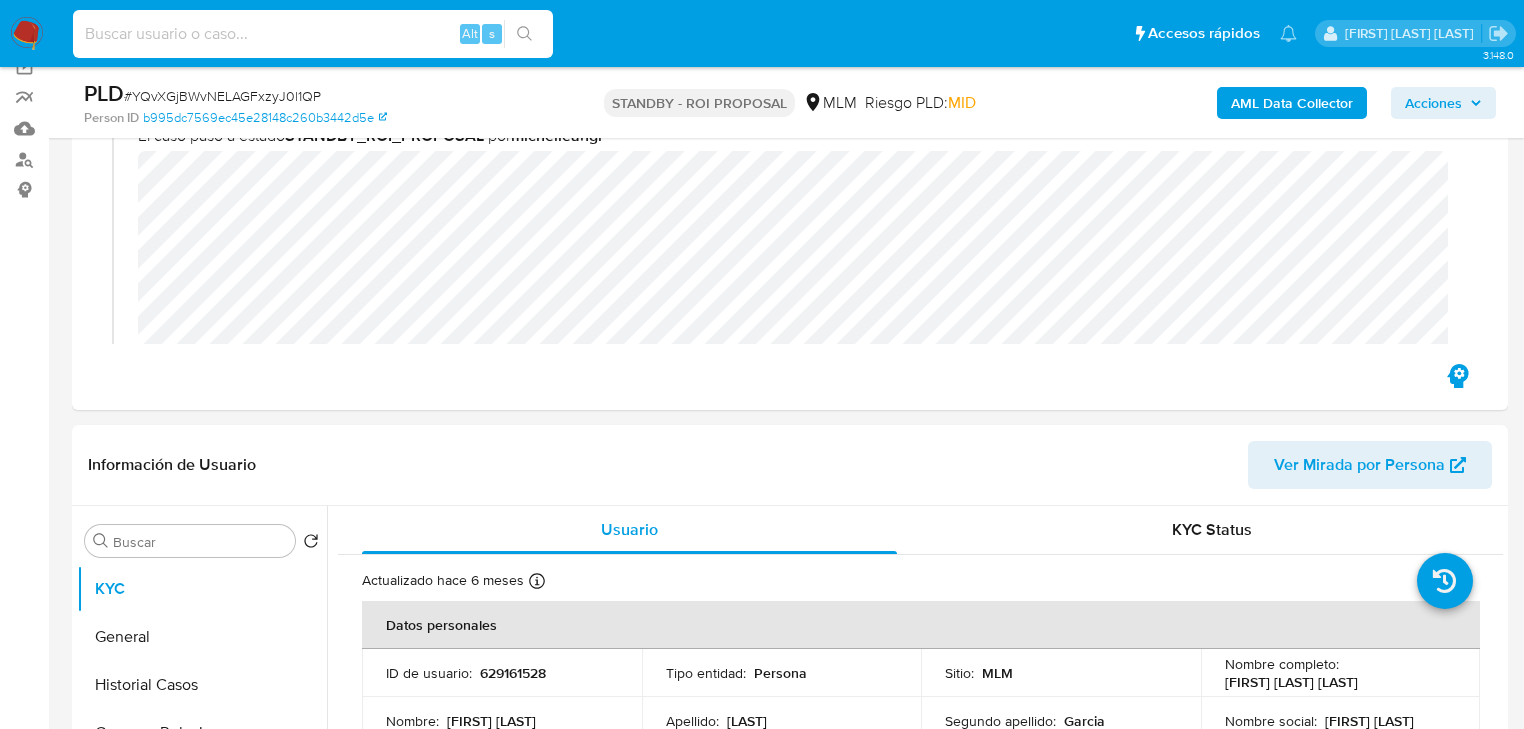 click at bounding box center (313, 34) 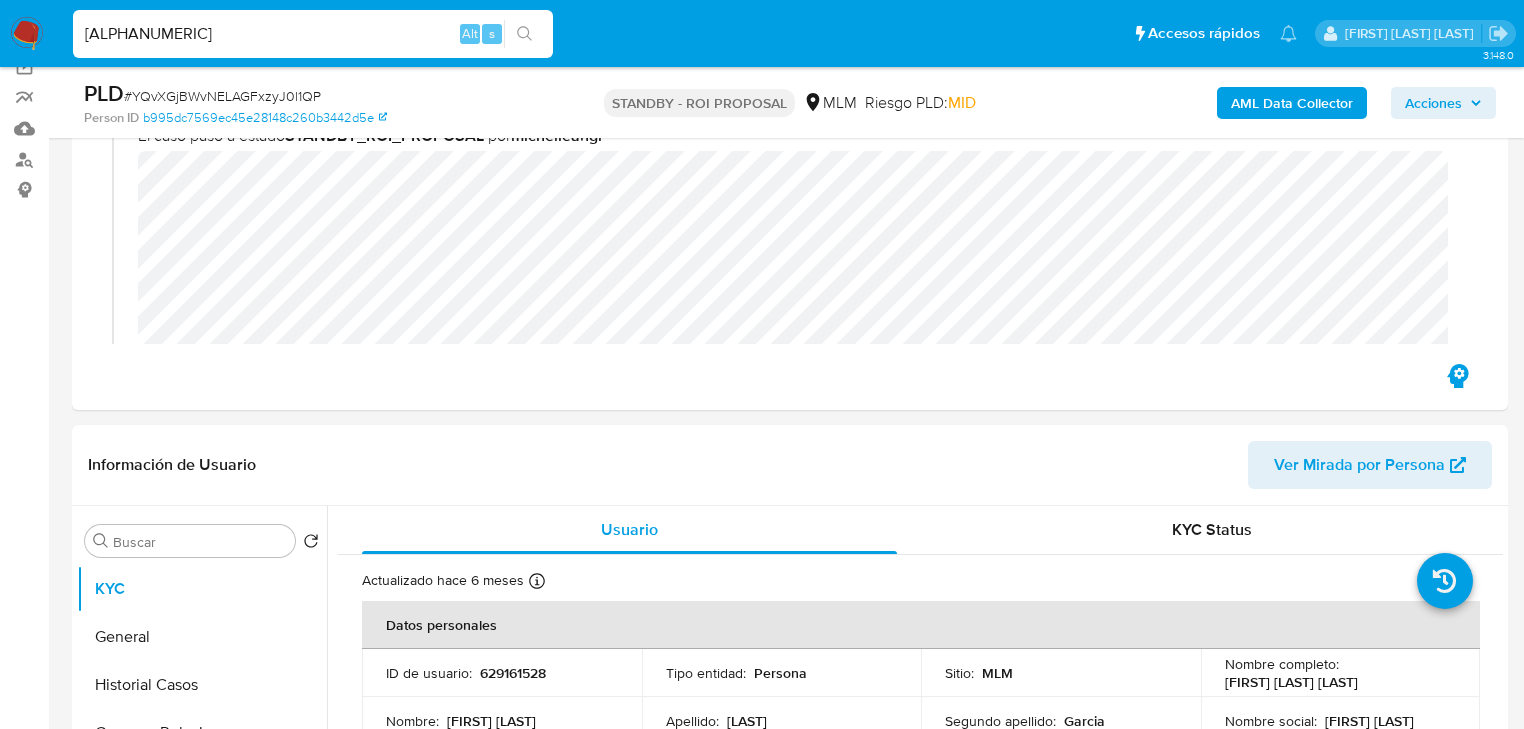 type on "[DATE]" 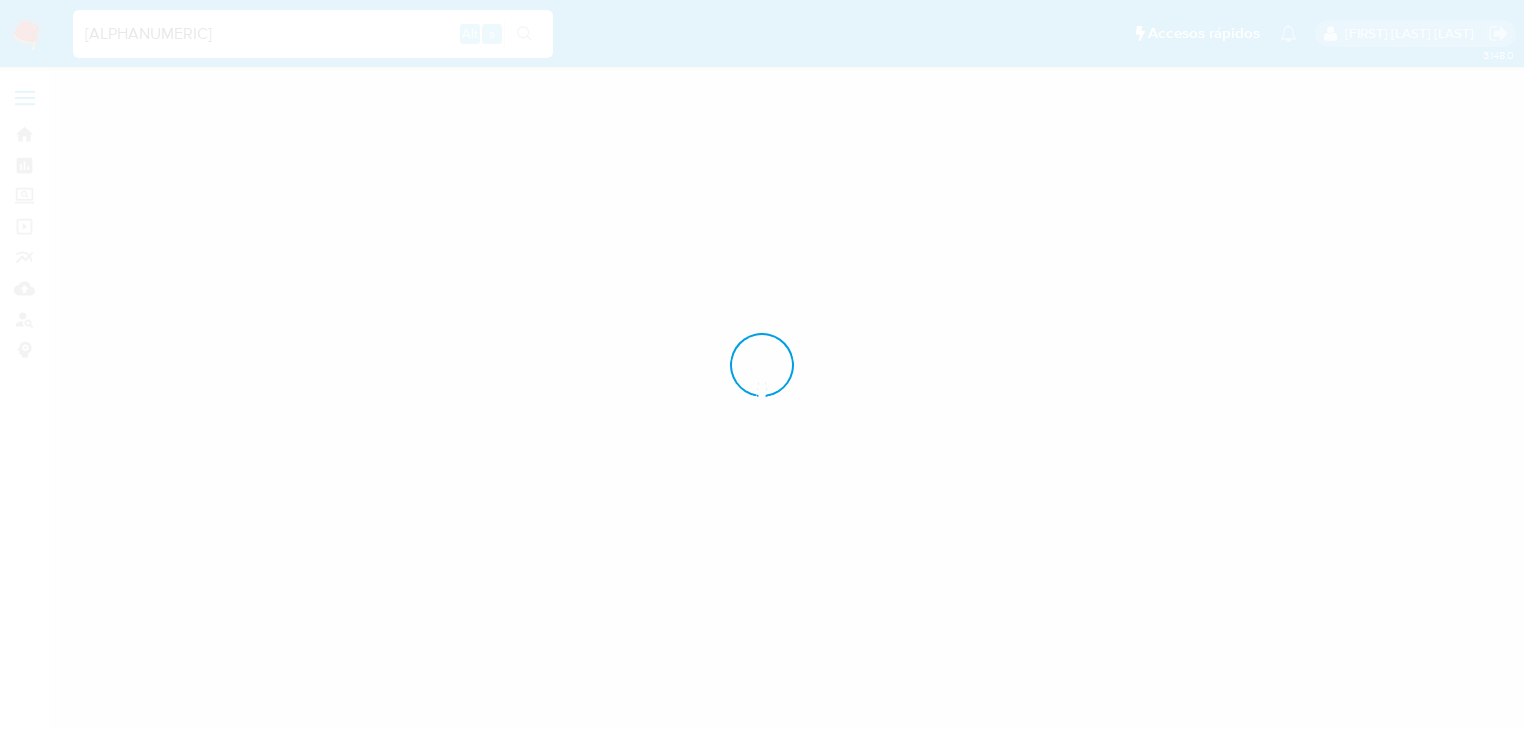 scroll, scrollTop: 0, scrollLeft: 0, axis: both 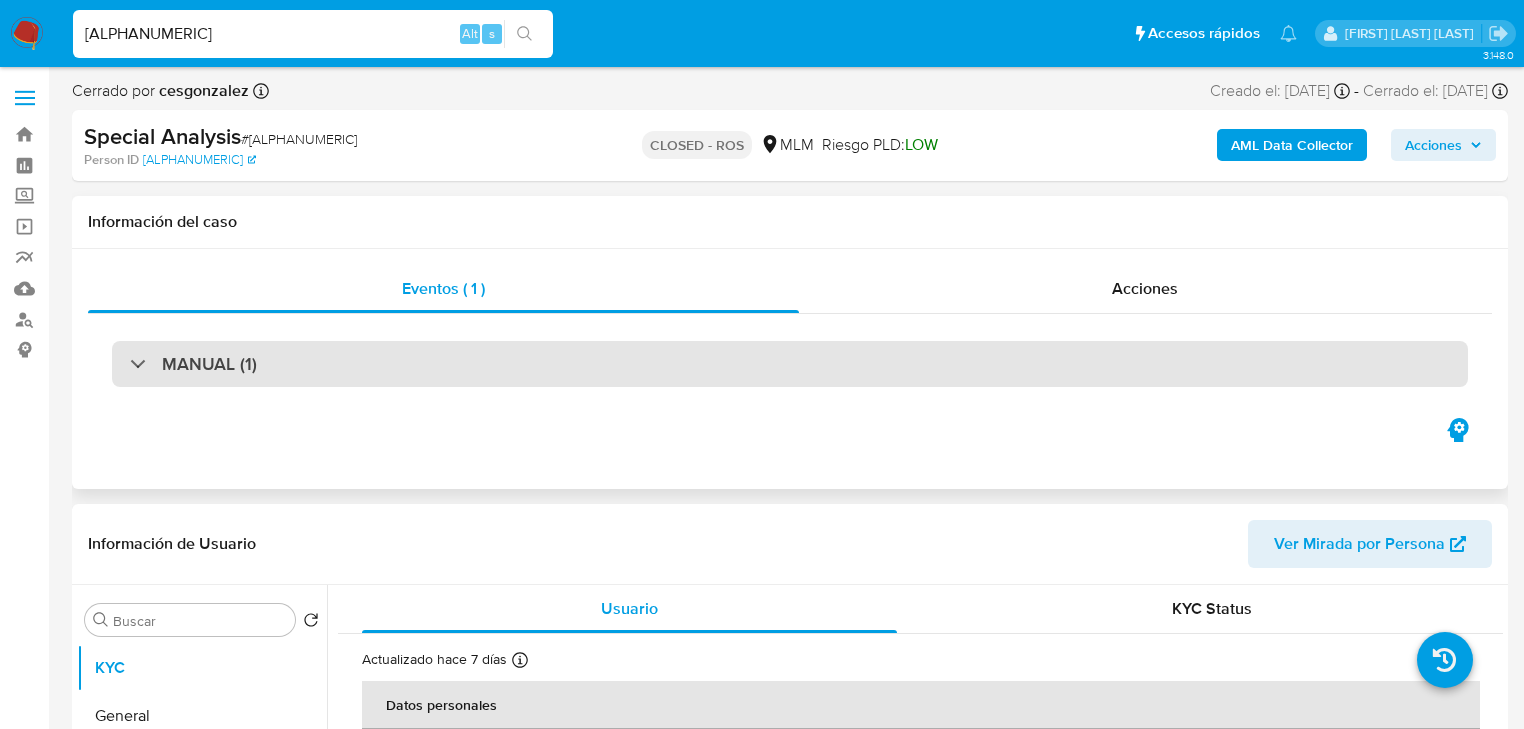 select on "10" 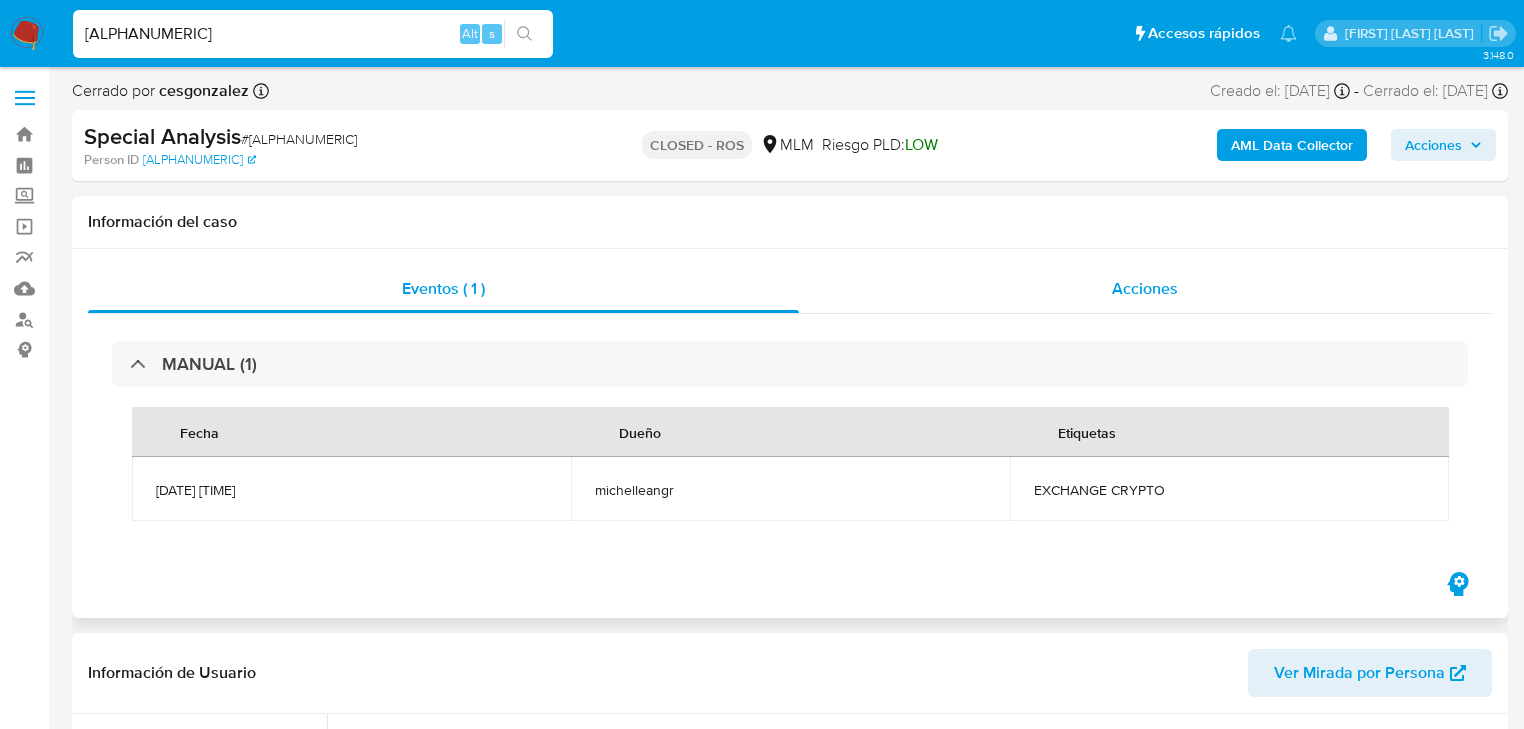 click on "Acciones" at bounding box center (1146, 289) 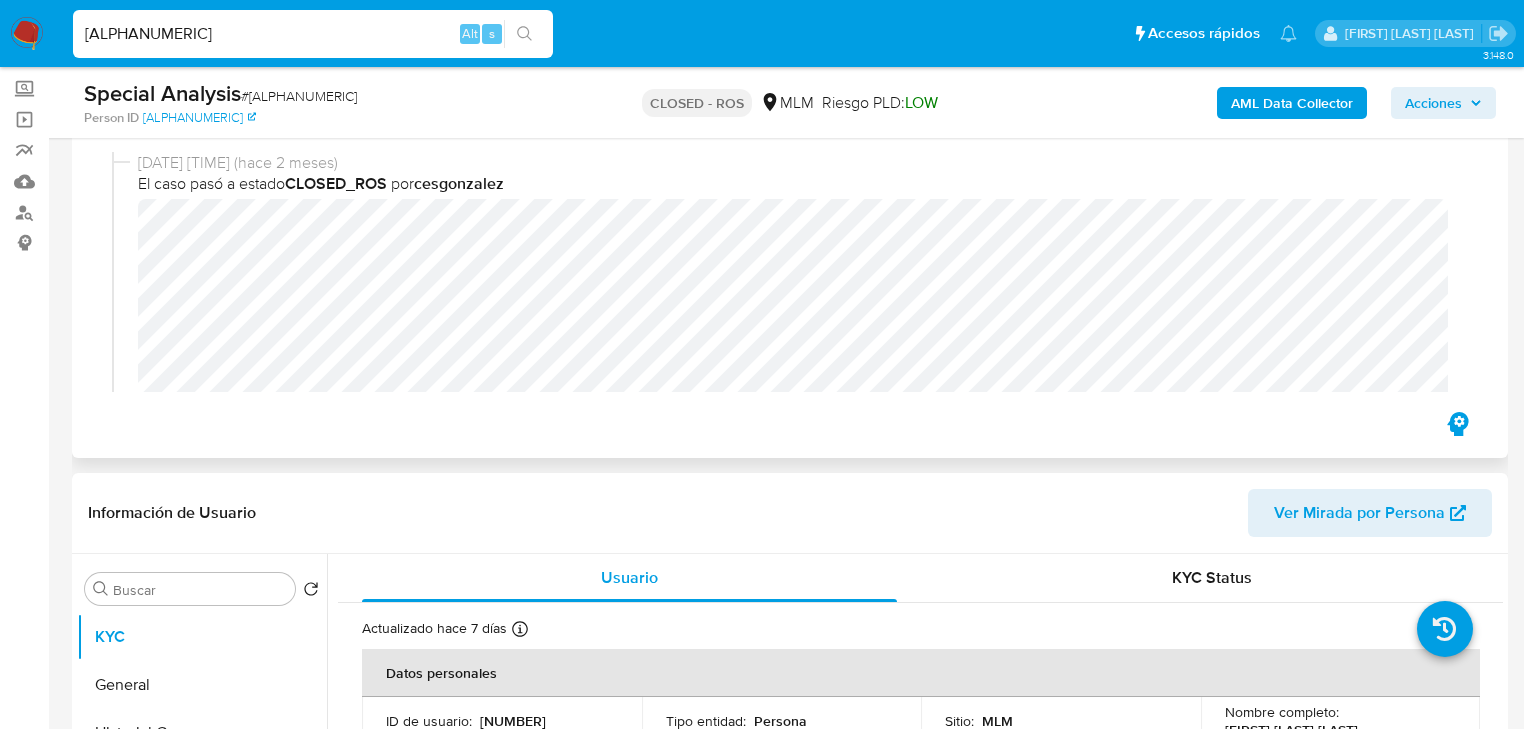 scroll, scrollTop: 240, scrollLeft: 0, axis: vertical 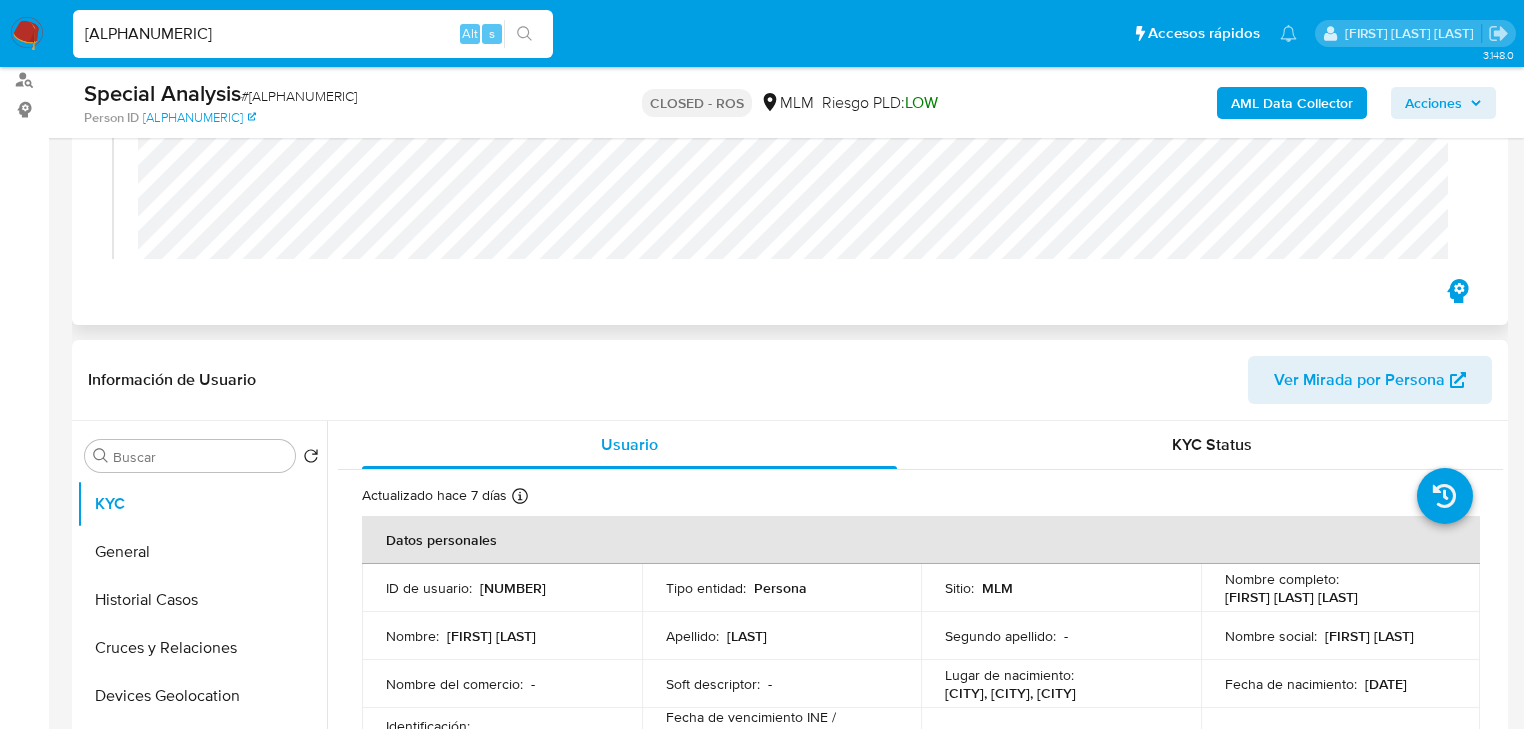 type 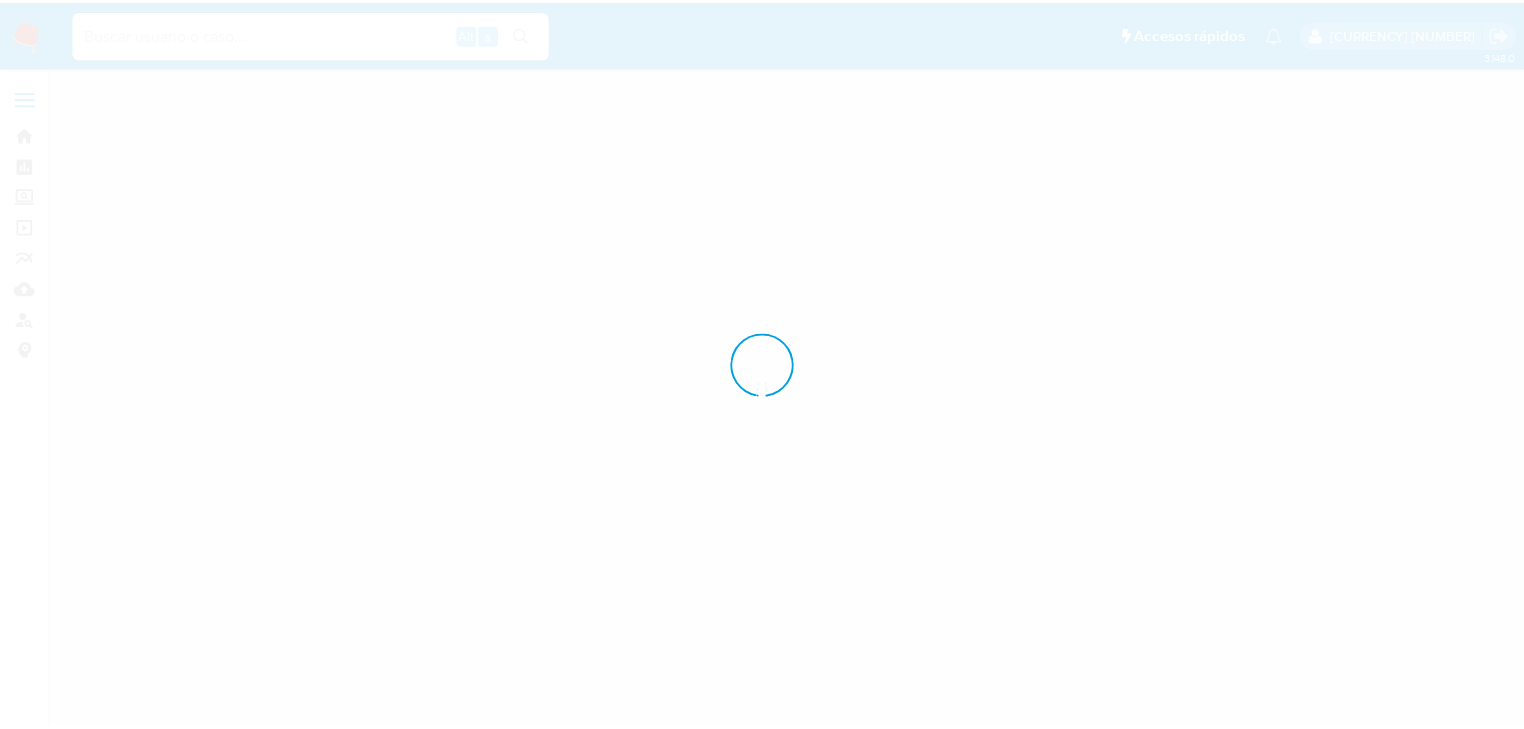 scroll, scrollTop: 0, scrollLeft: 0, axis: both 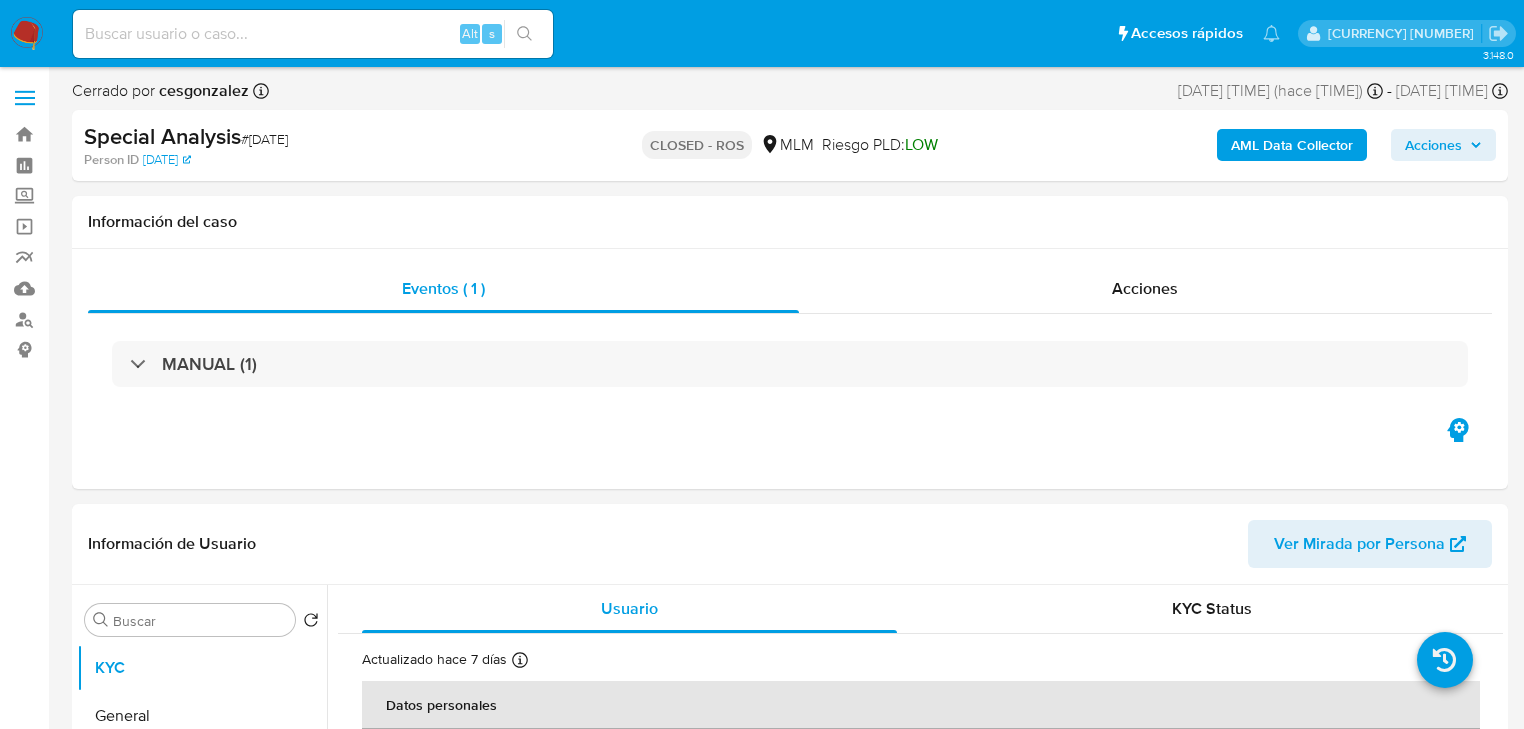 click at bounding box center (313, 34) 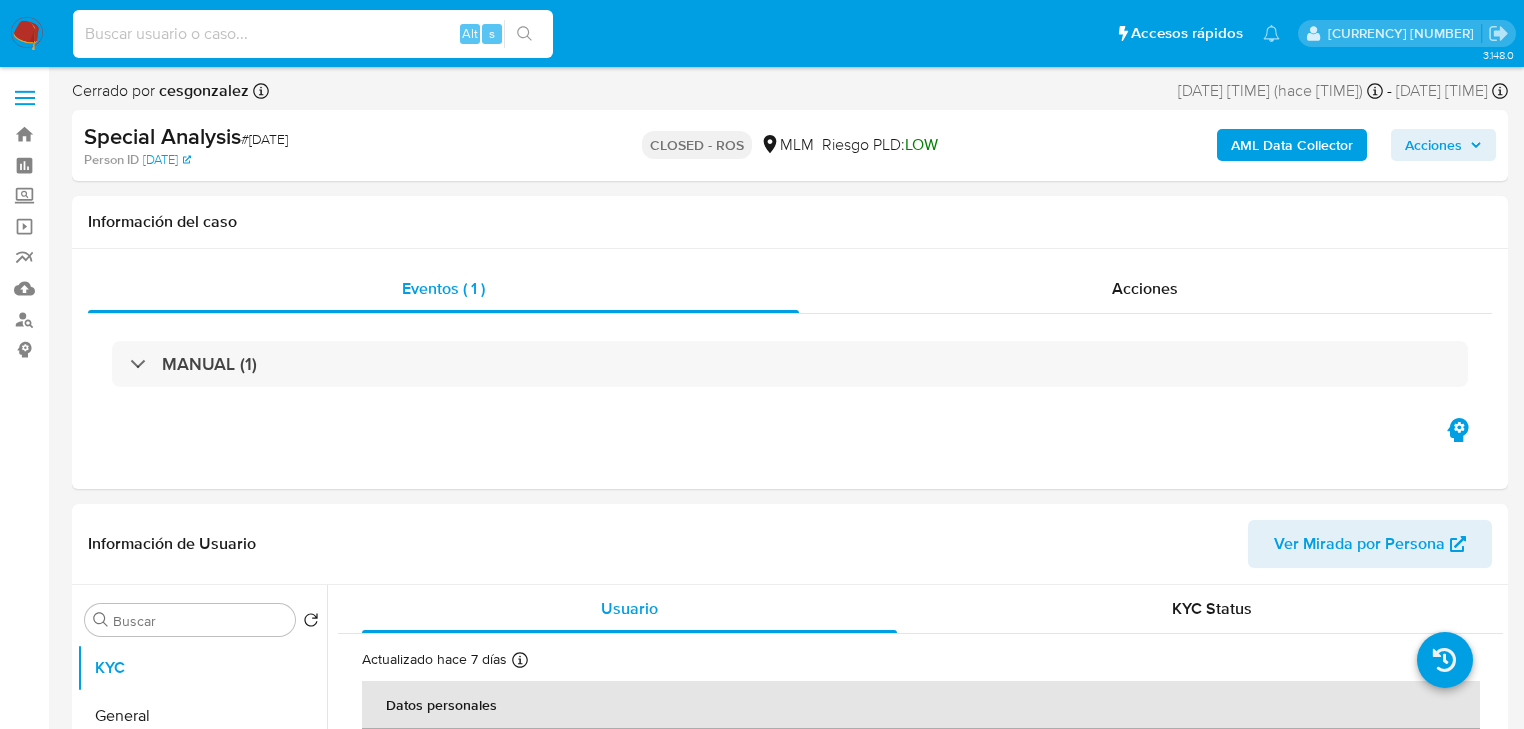paste on "YQvXGjBWvNELAGFxzyJ0l1QP" 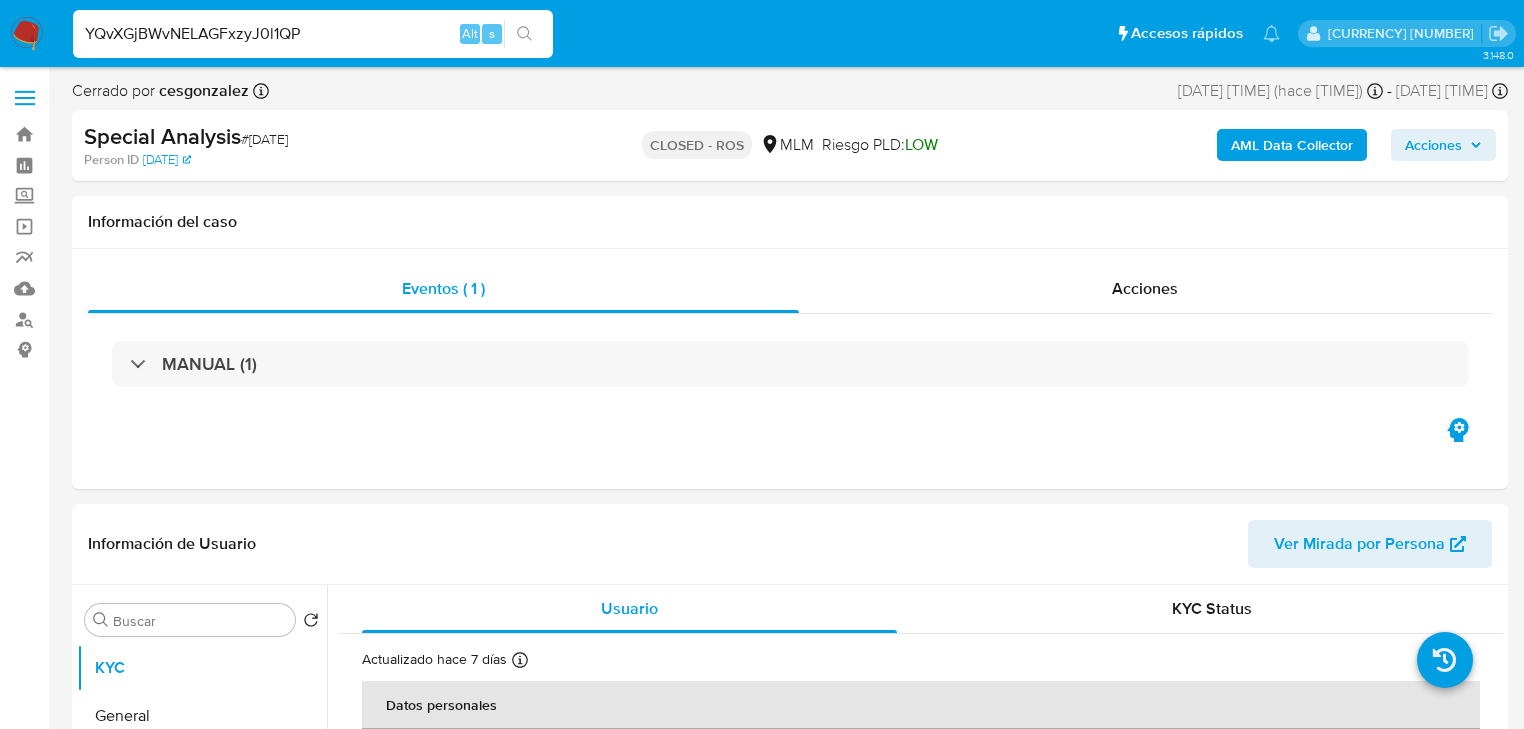 select on "10" 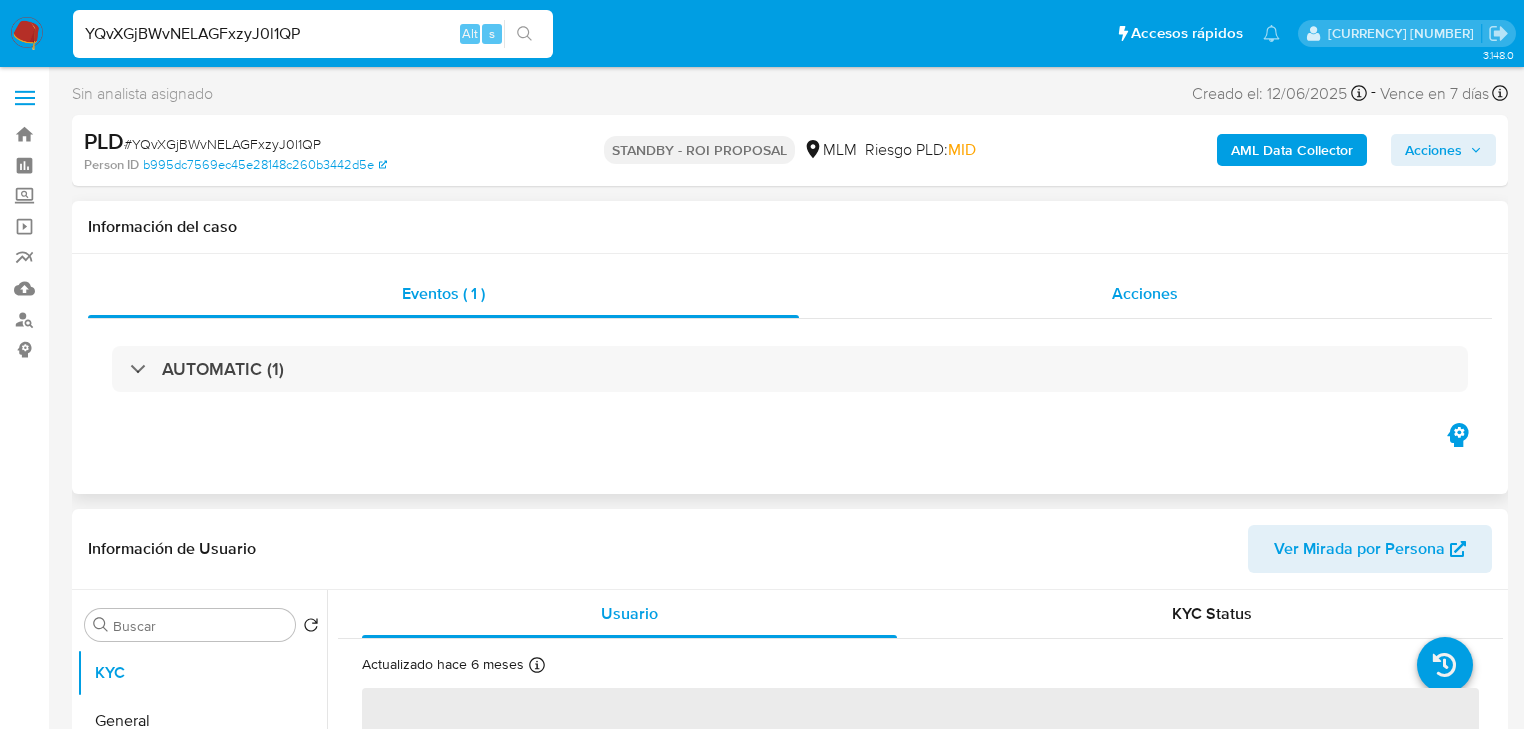click on "Acciones" at bounding box center [1146, 294] 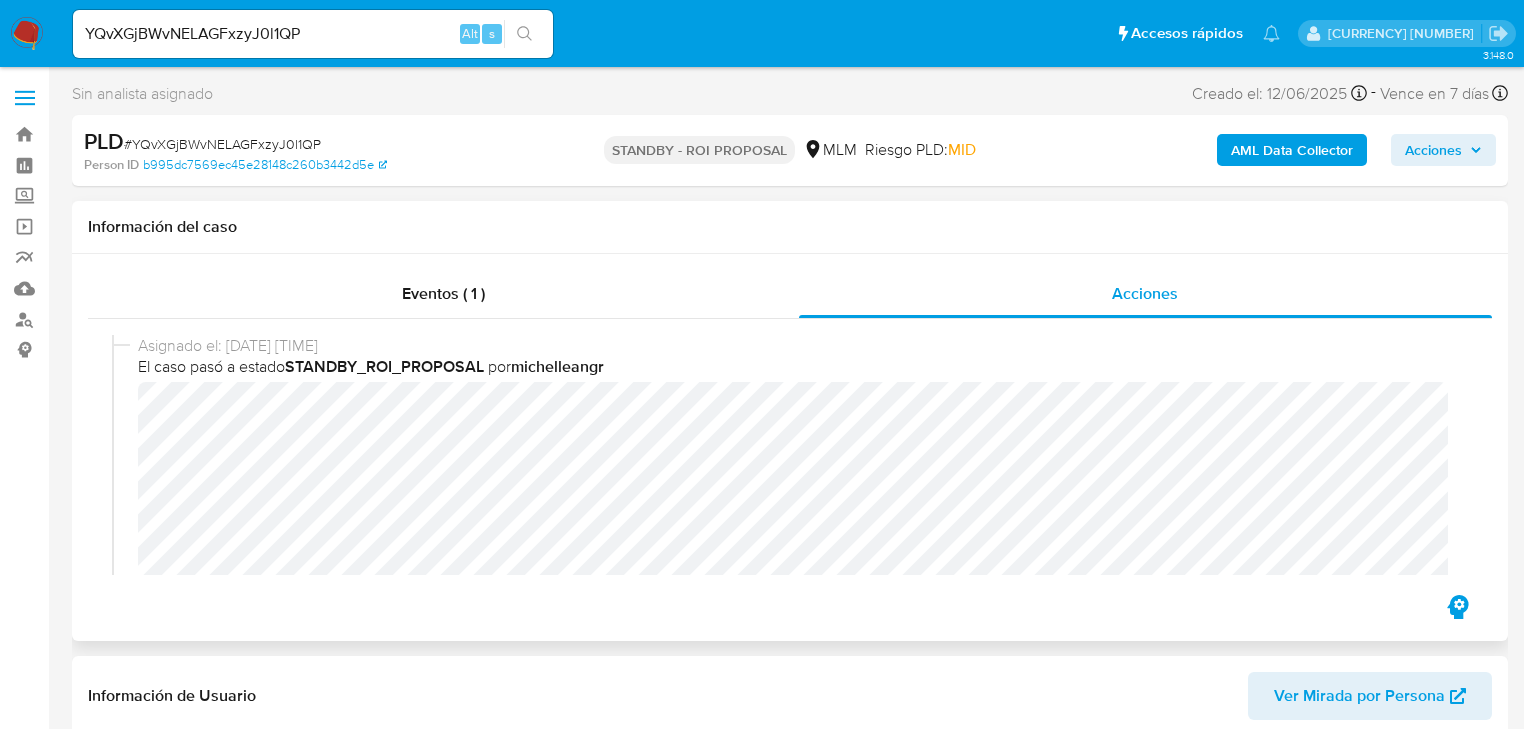 select on "10" 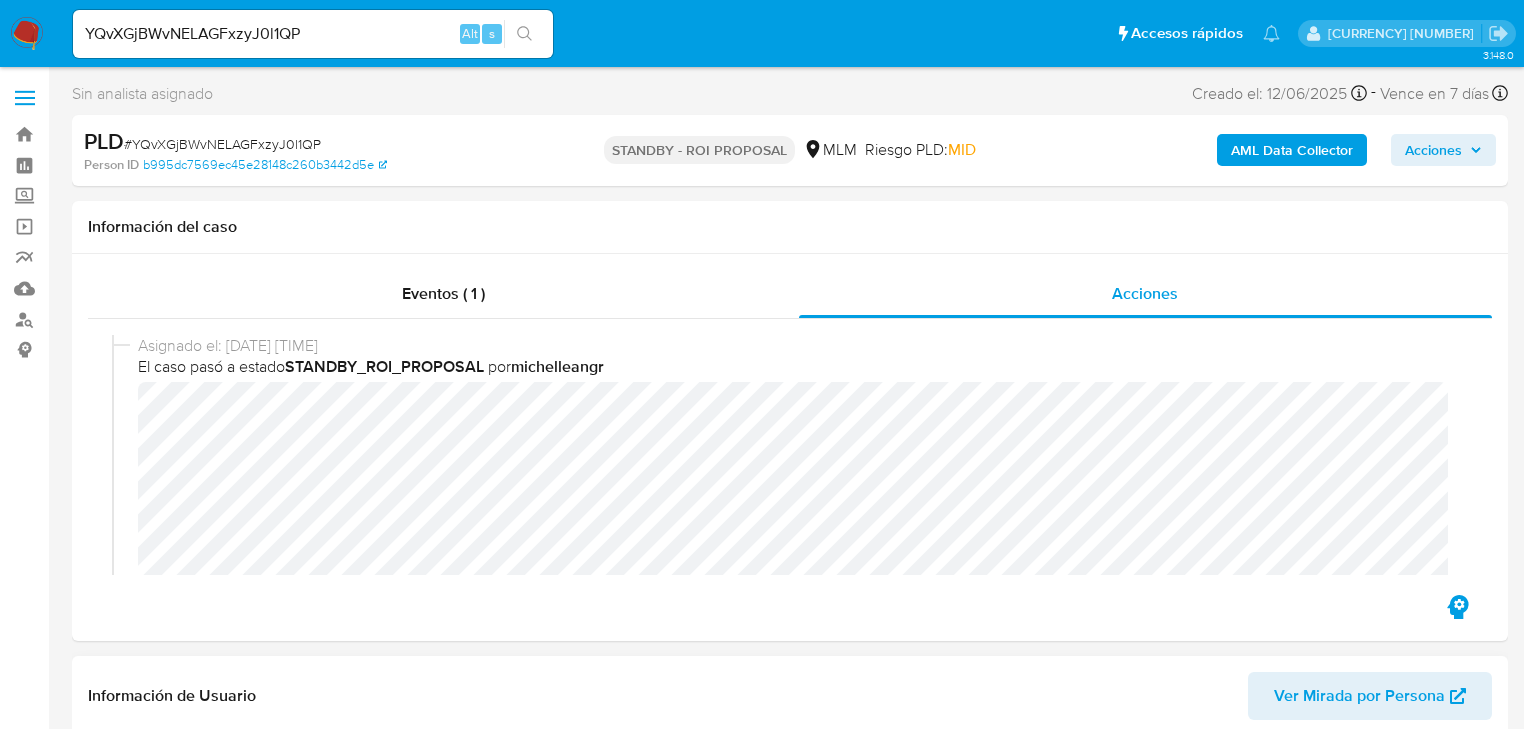 type 